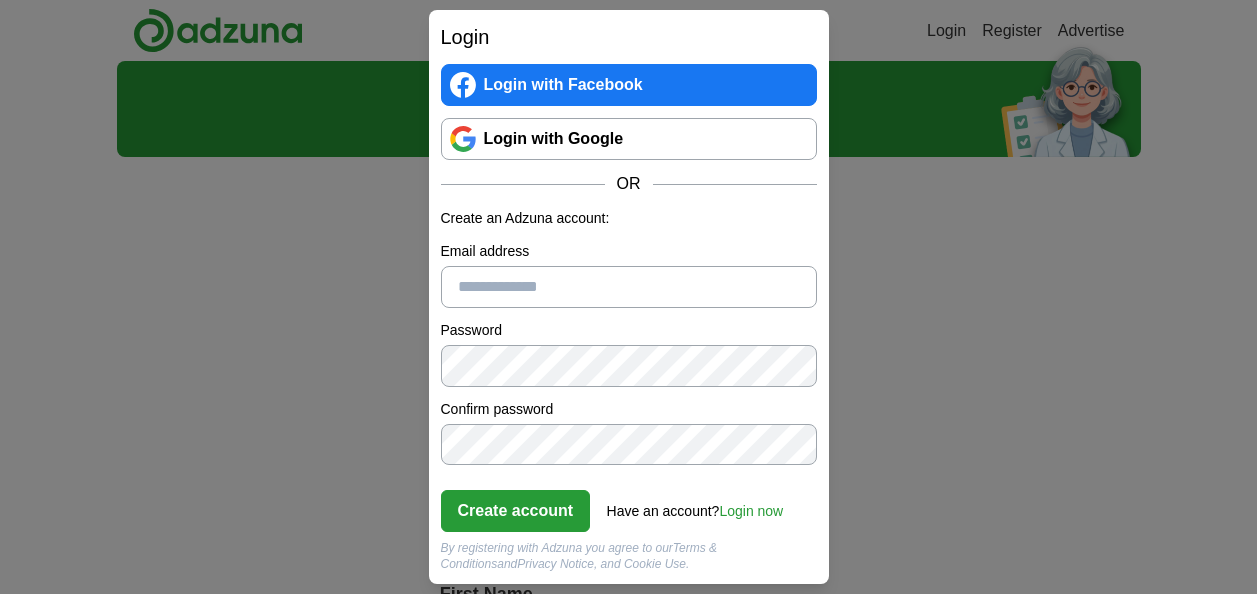 scroll, scrollTop: 0, scrollLeft: 0, axis: both 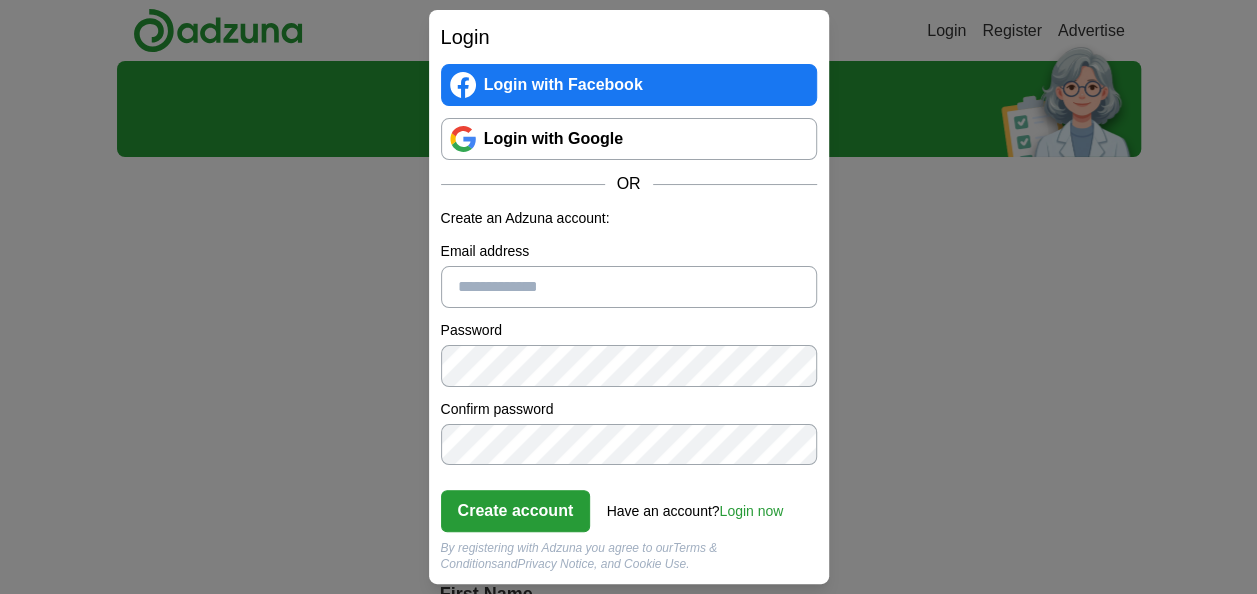 click on "Email address" at bounding box center (629, 287) 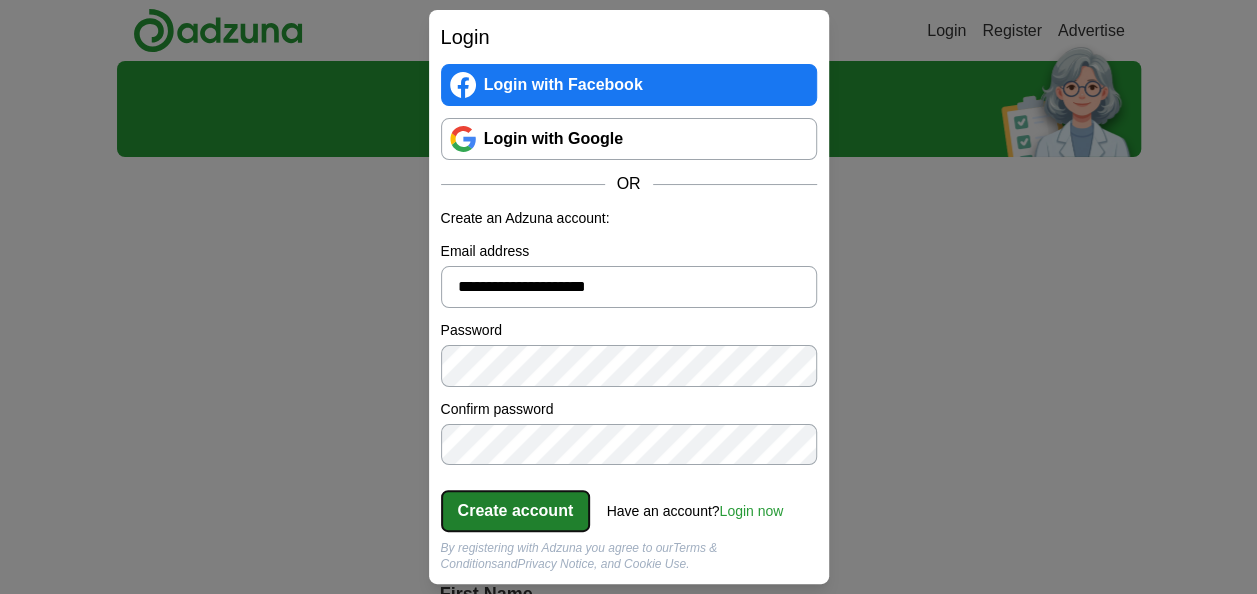 click on "Create account" at bounding box center [516, 511] 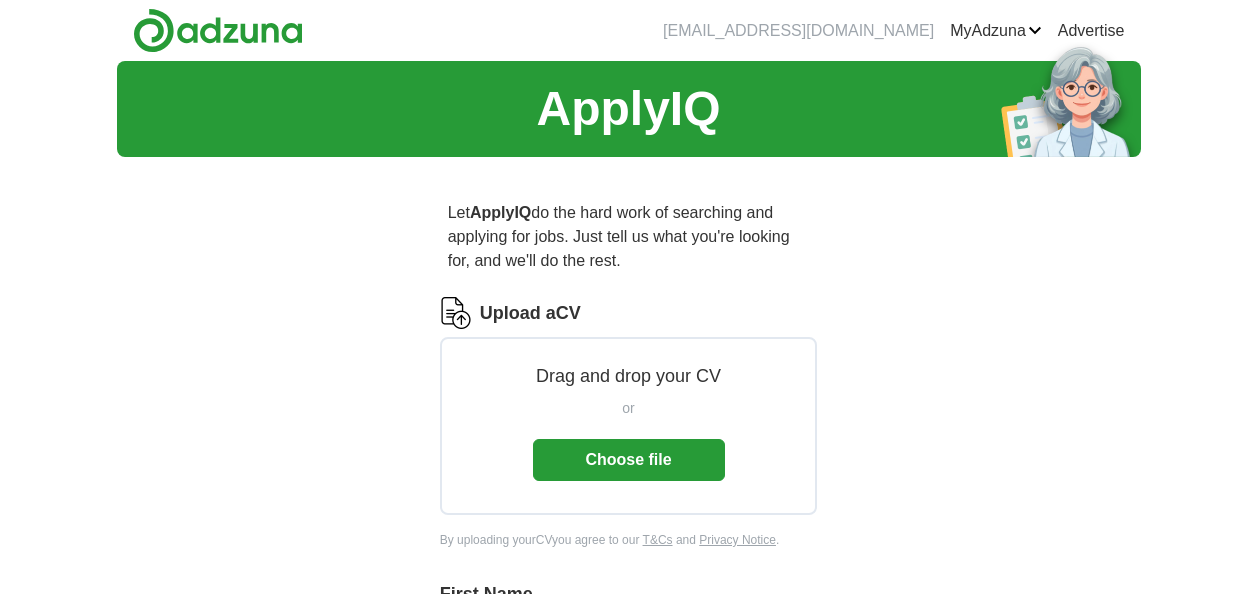 scroll, scrollTop: 0, scrollLeft: 0, axis: both 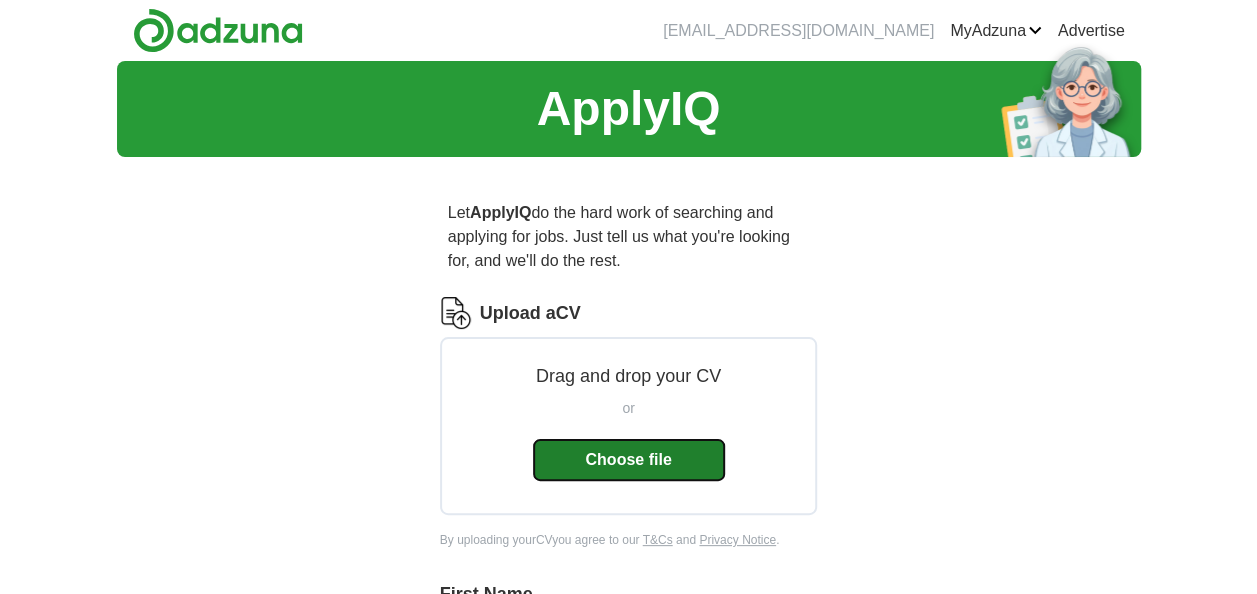 click on "Choose file" at bounding box center (629, 460) 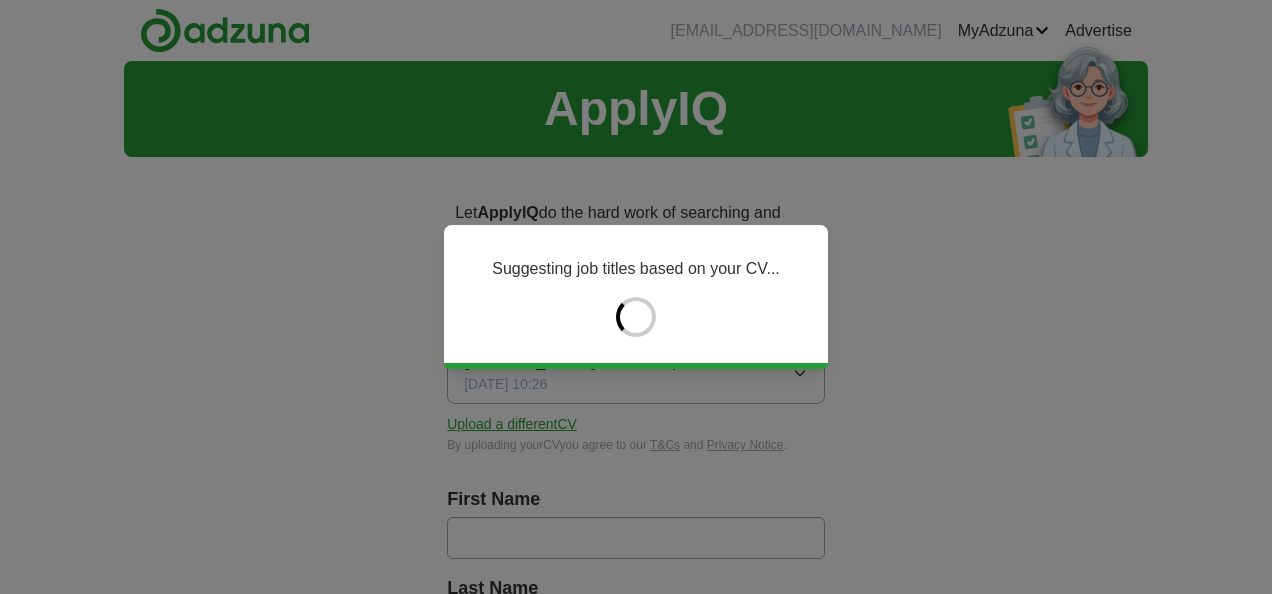 type on "***" 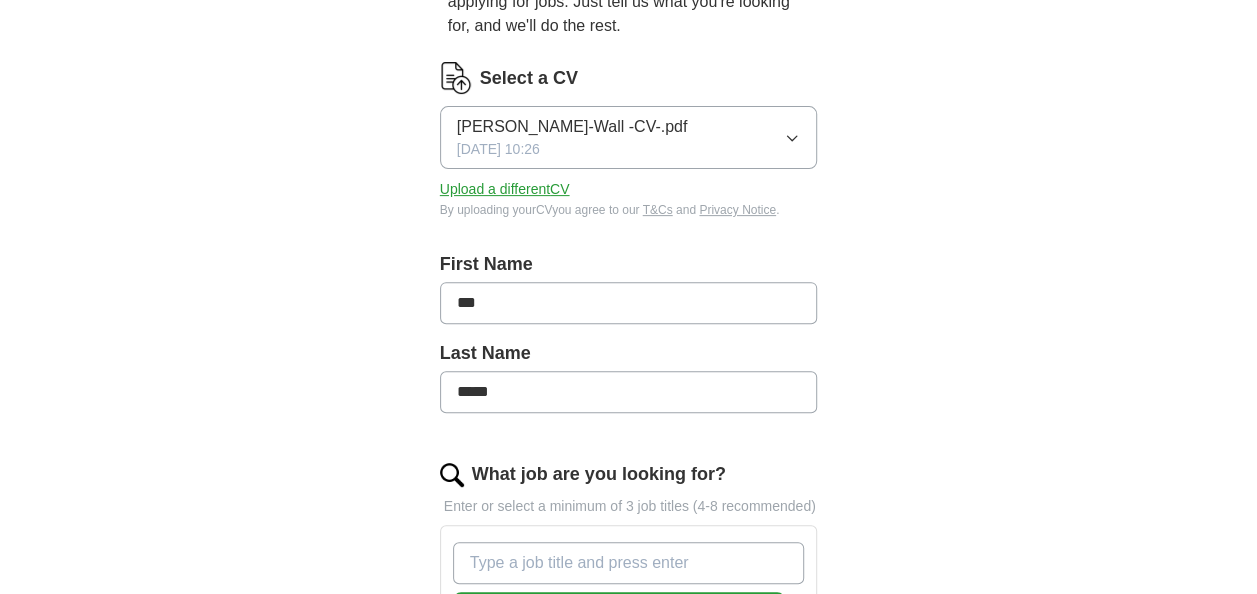 scroll, scrollTop: 236, scrollLeft: 0, axis: vertical 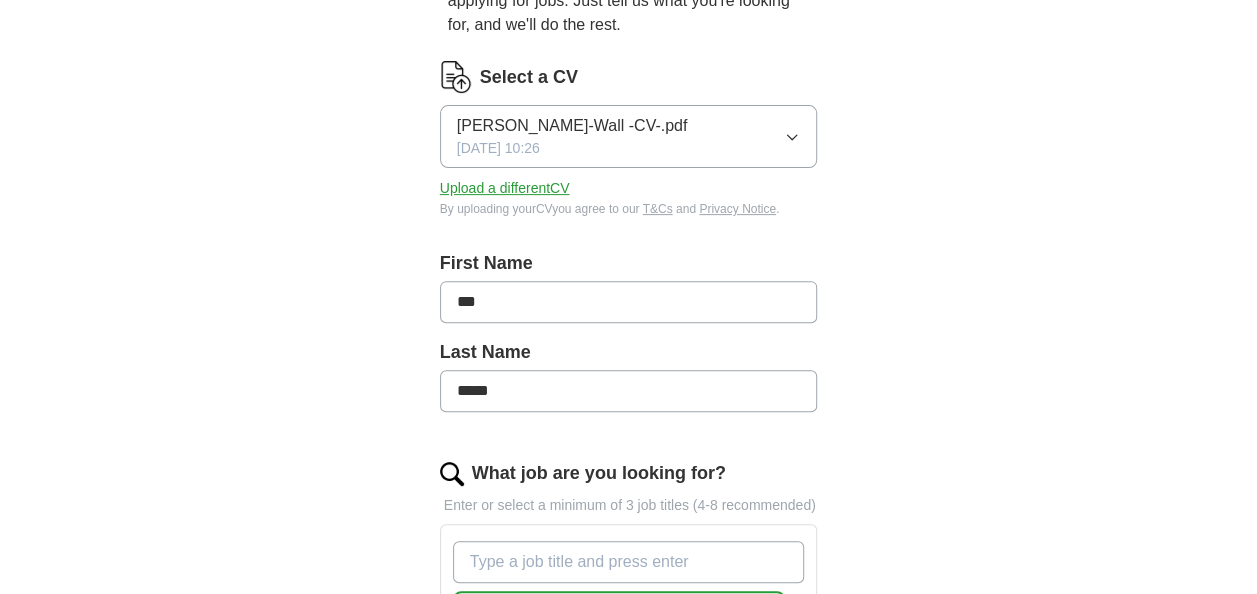 click on "*****" at bounding box center [629, 391] 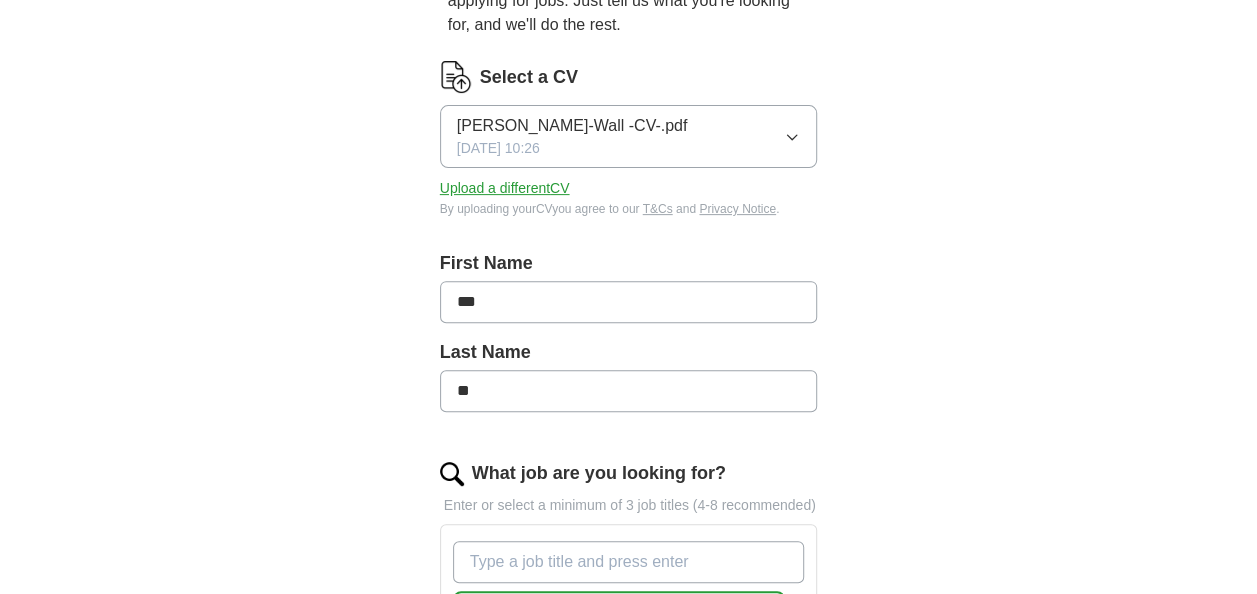 type on "*" 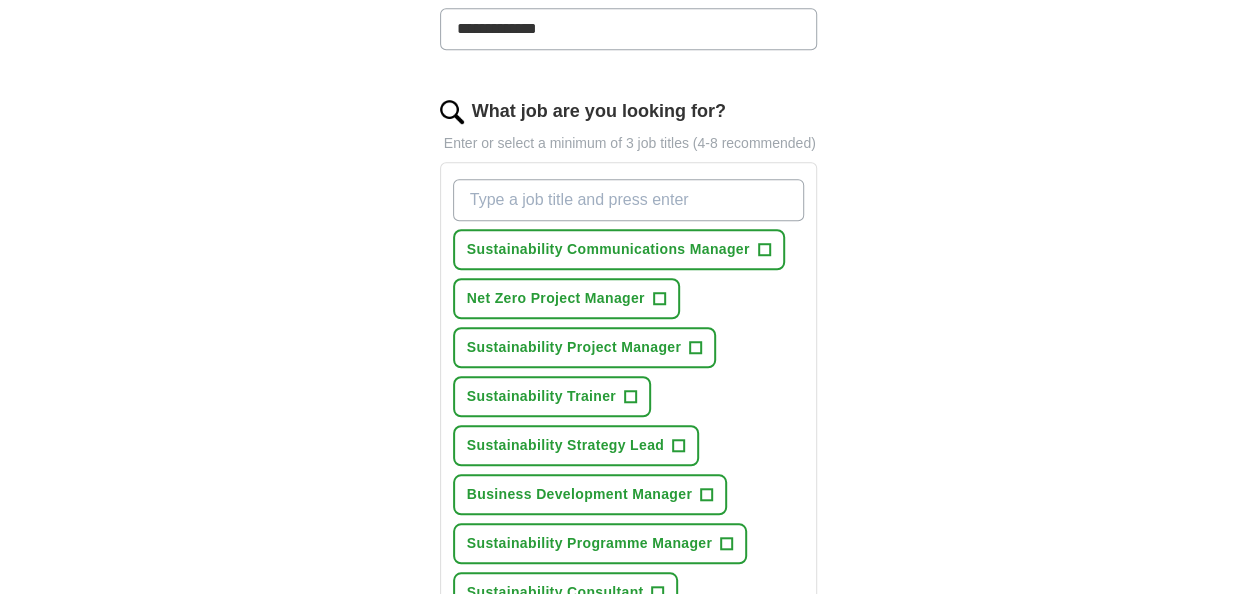 scroll, scrollTop: 602, scrollLeft: 0, axis: vertical 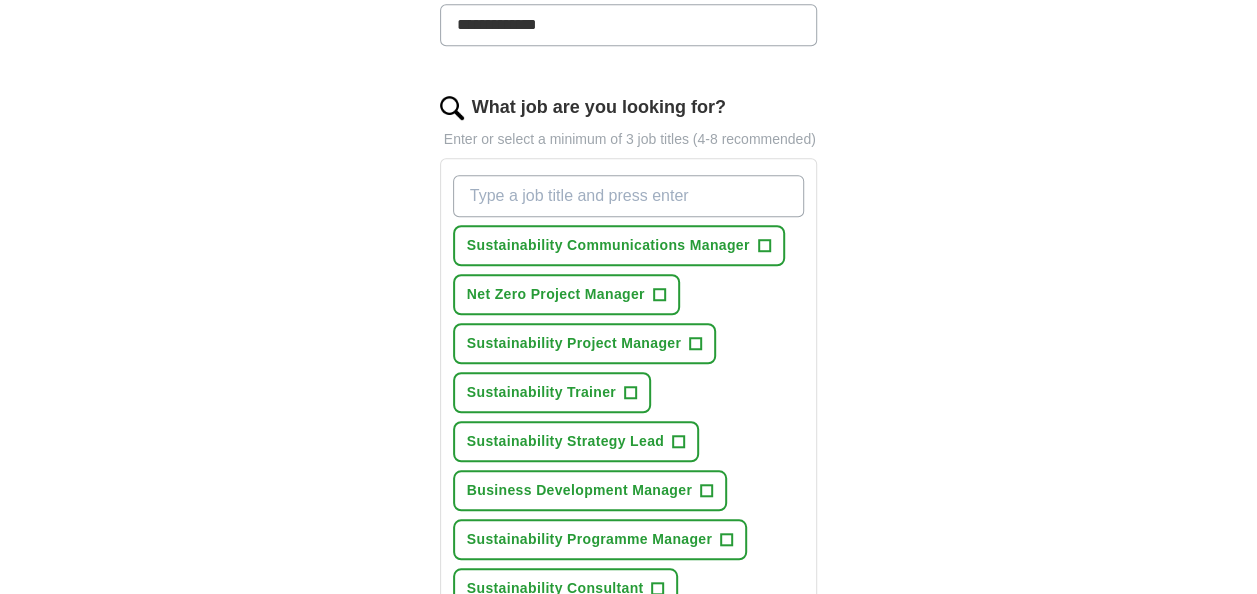 type on "**********" 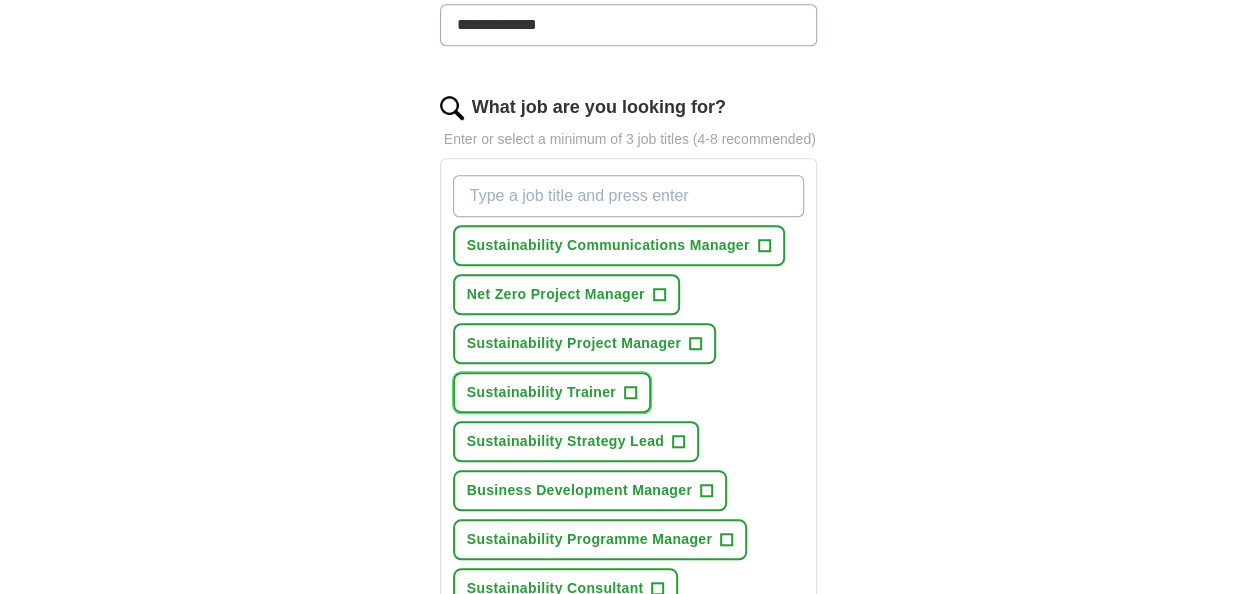 click on "Sustainability Trainer" at bounding box center [541, 392] 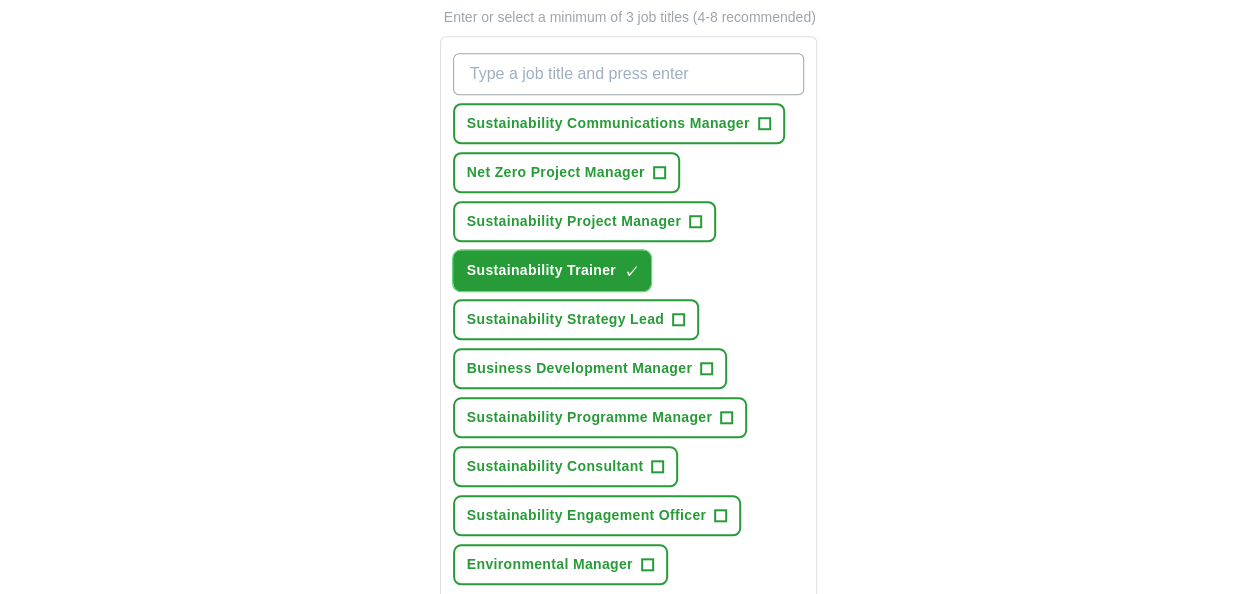 scroll, scrollTop: 723, scrollLeft: 0, axis: vertical 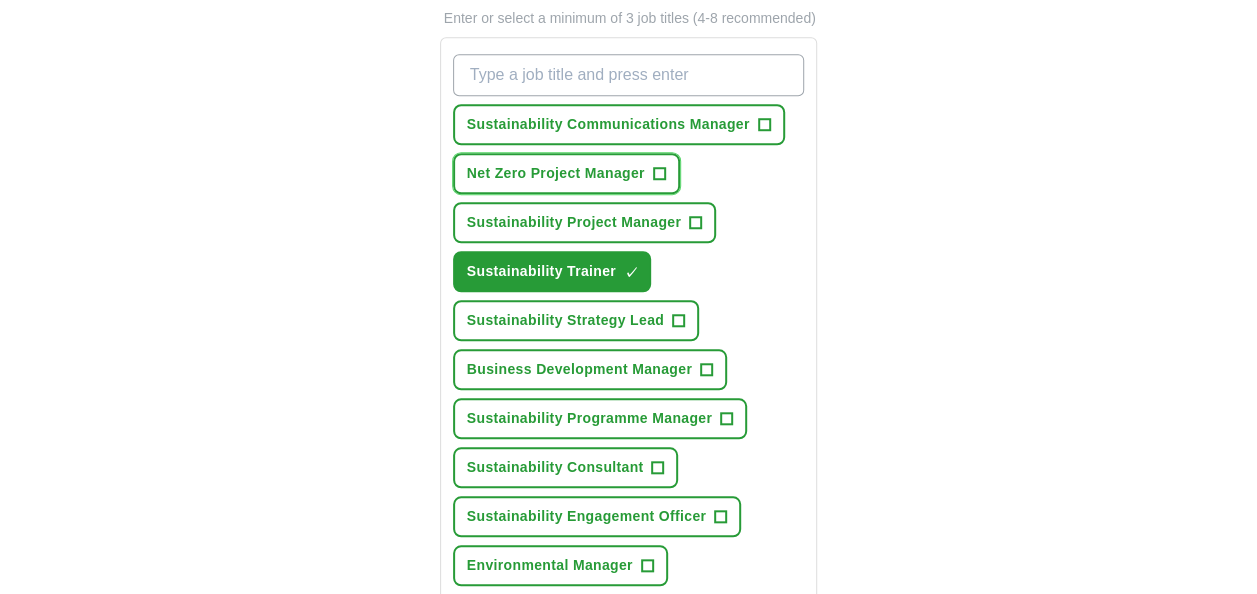 click on "+" at bounding box center [659, 174] 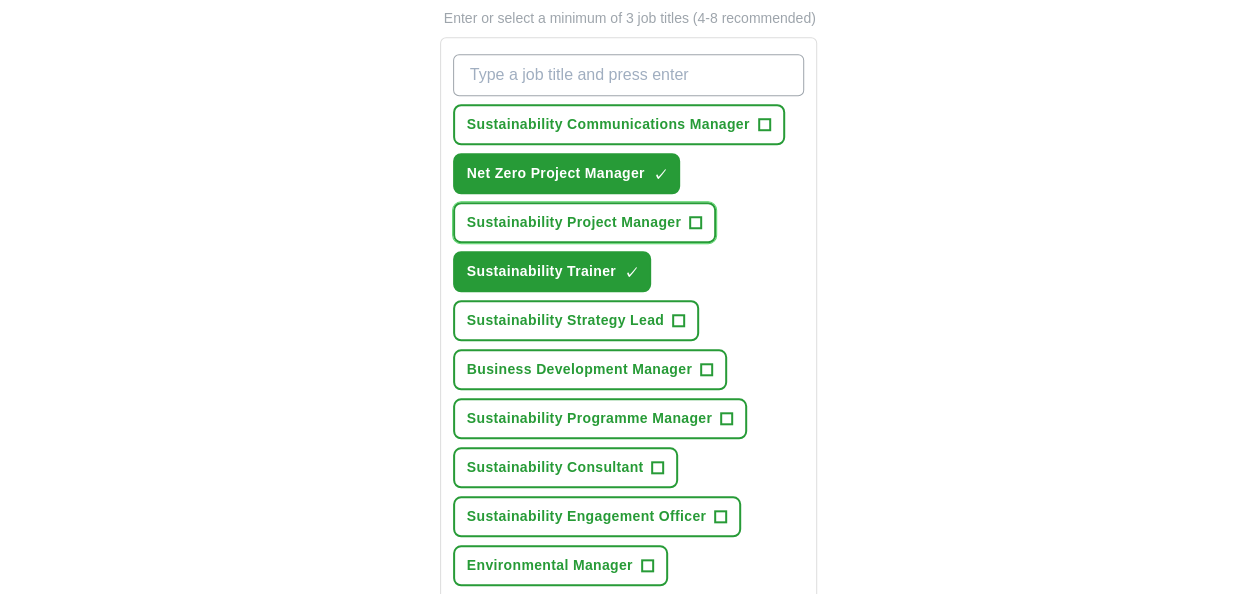 click on "+" at bounding box center [696, 223] 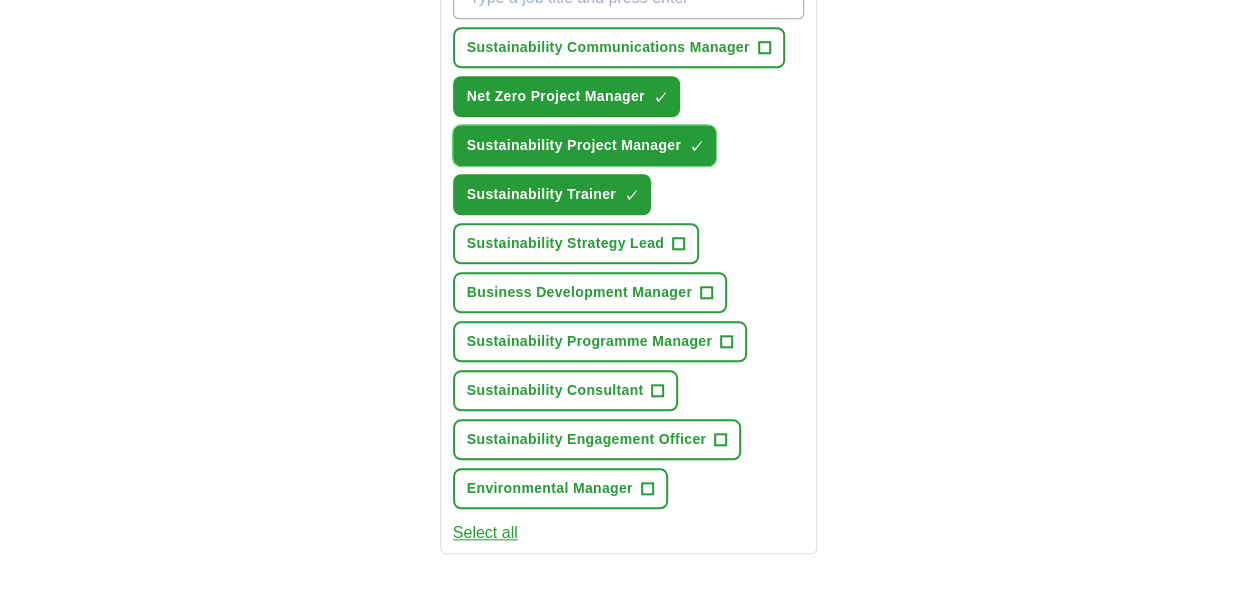 scroll, scrollTop: 801, scrollLeft: 0, axis: vertical 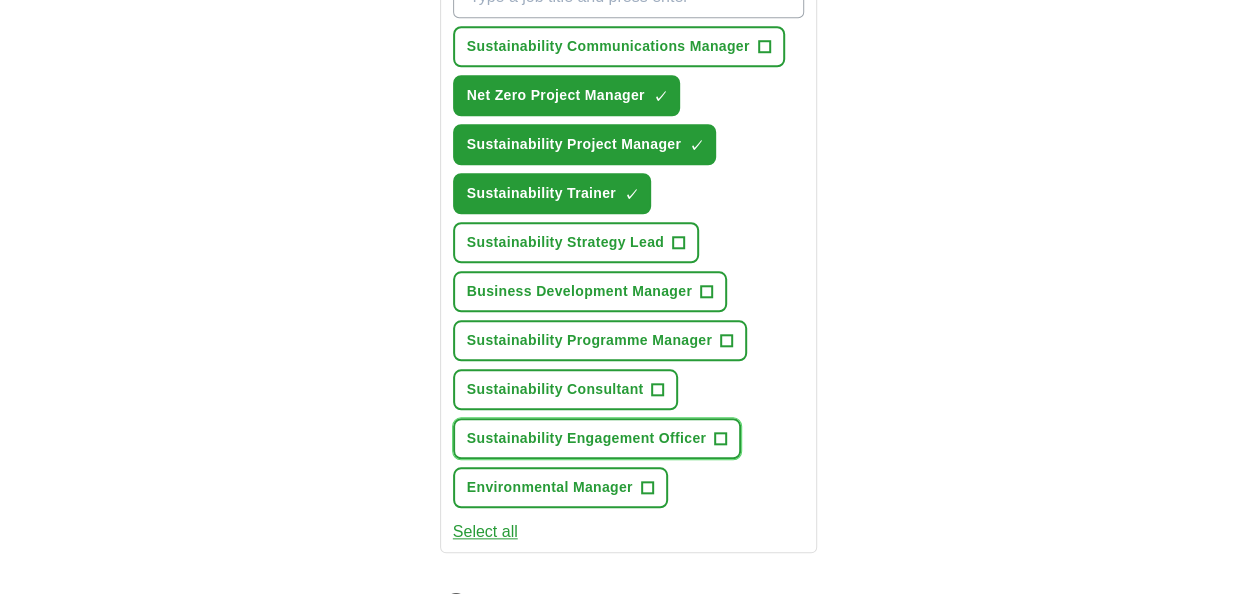 click on "+" at bounding box center (721, 439) 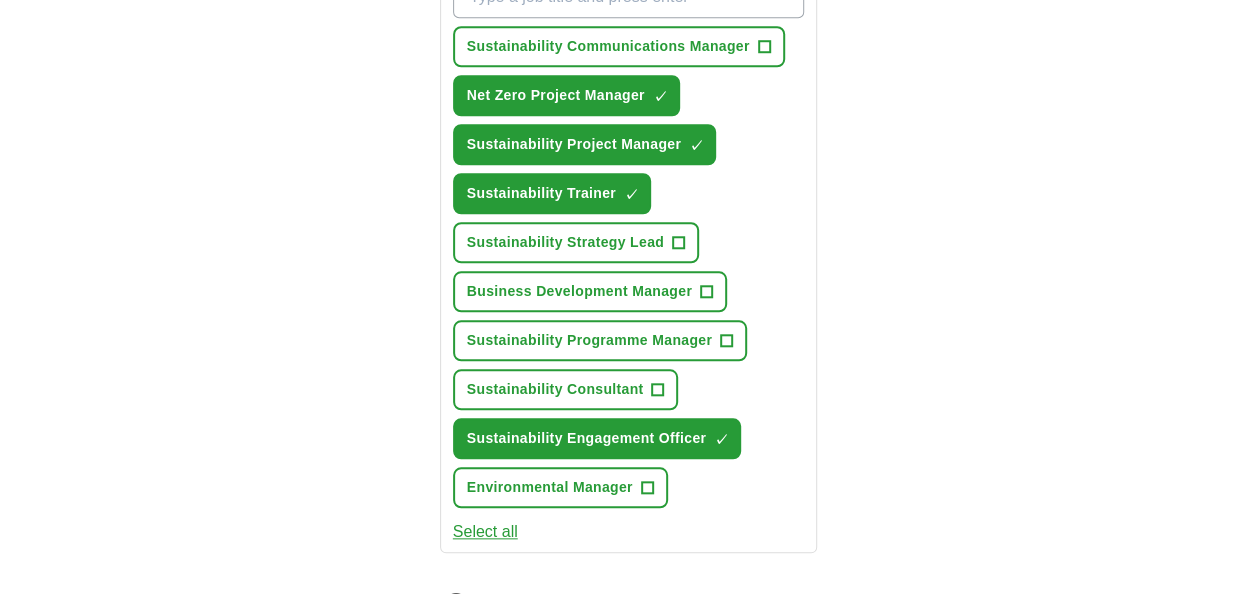 click on "Select all" at bounding box center (485, 532) 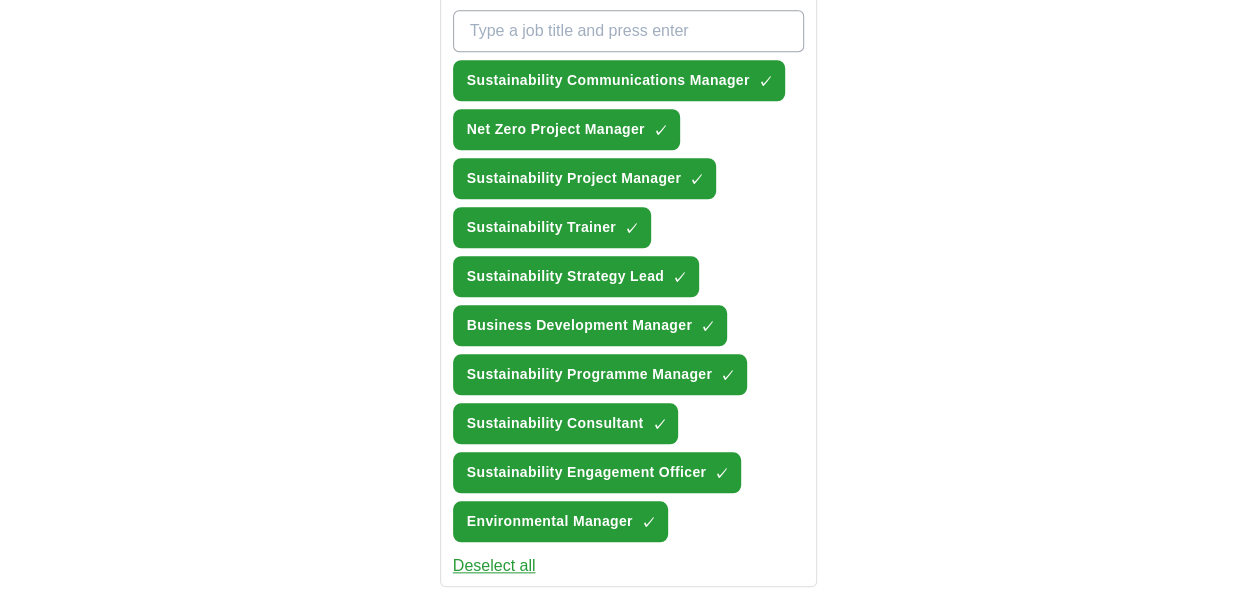 scroll, scrollTop: 769, scrollLeft: 0, axis: vertical 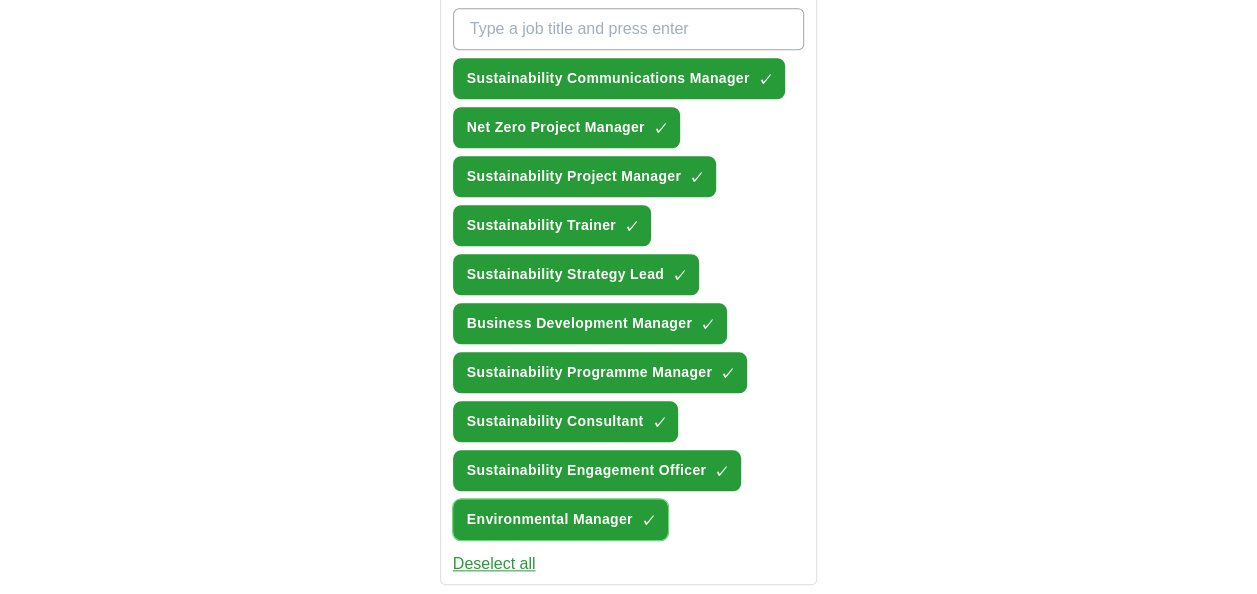 click on "×" at bounding box center [0, 0] 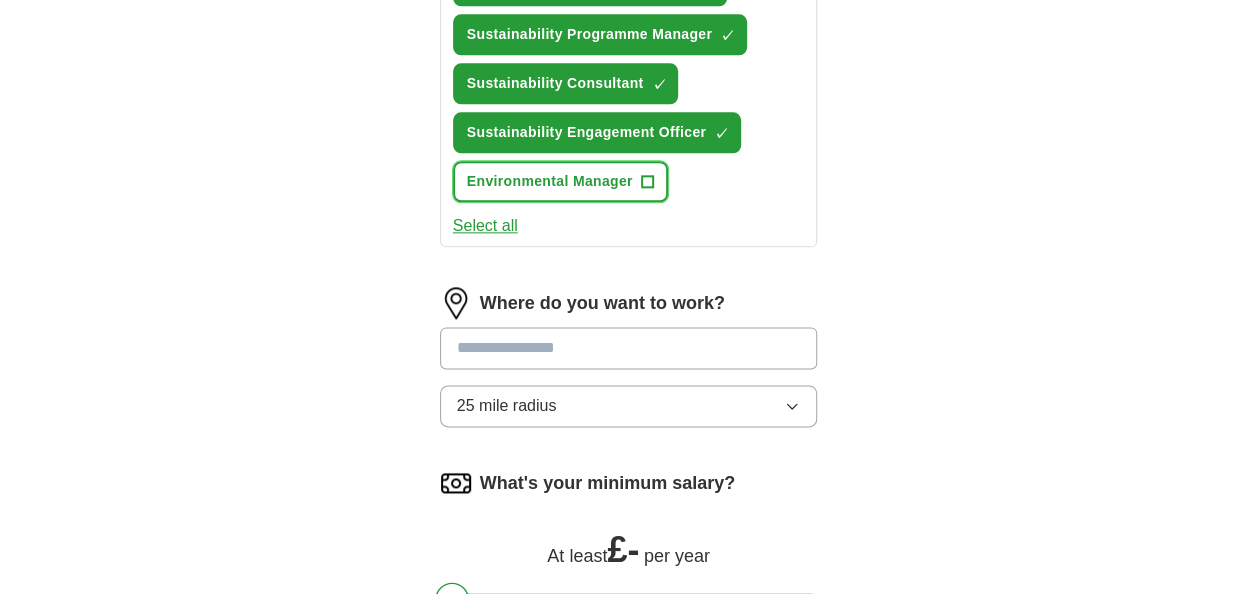 scroll, scrollTop: 1108, scrollLeft: 0, axis: vertical 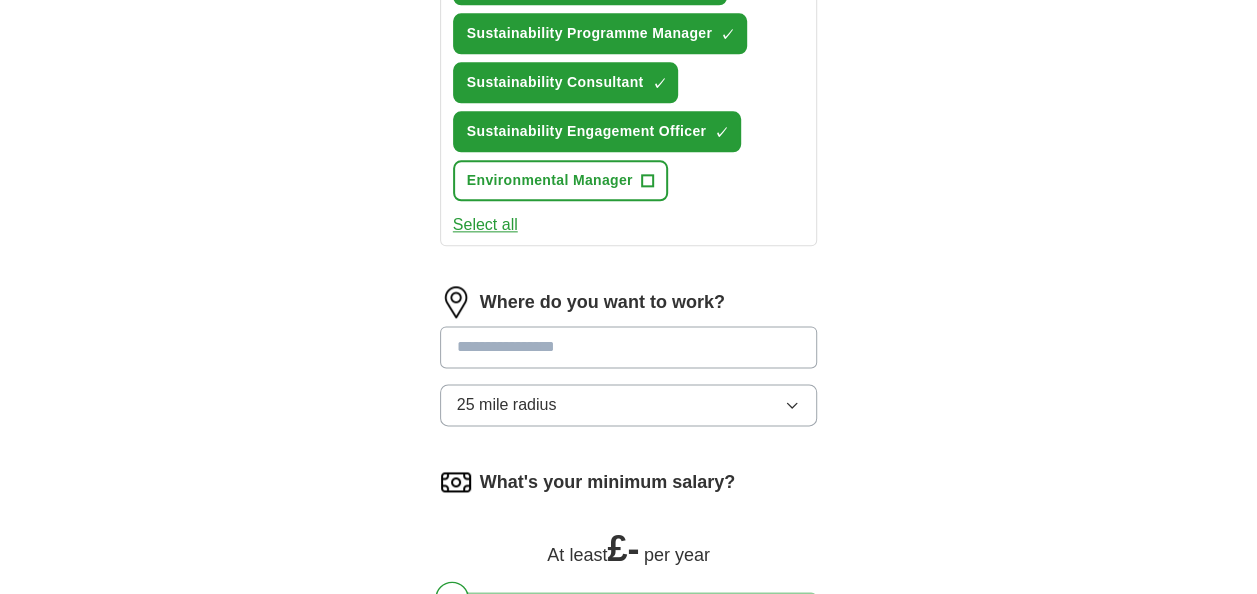 click at bounding box center [629, 347] 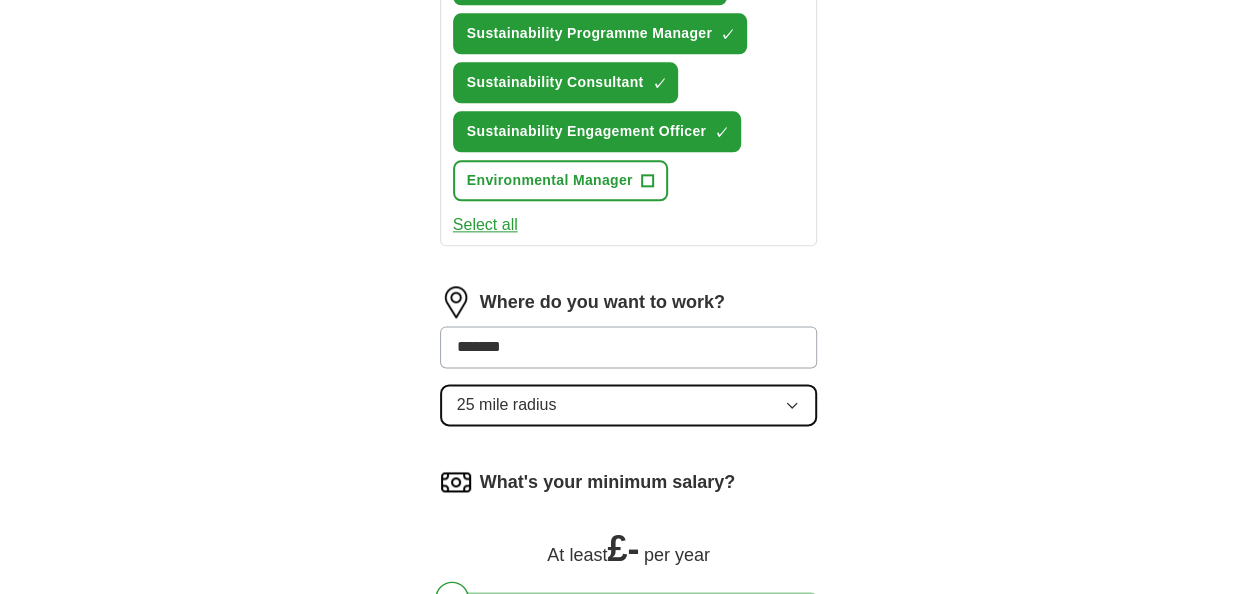 click on "Where do you want to work? ****** 25 mile radius" at bounding box center (629, 364) 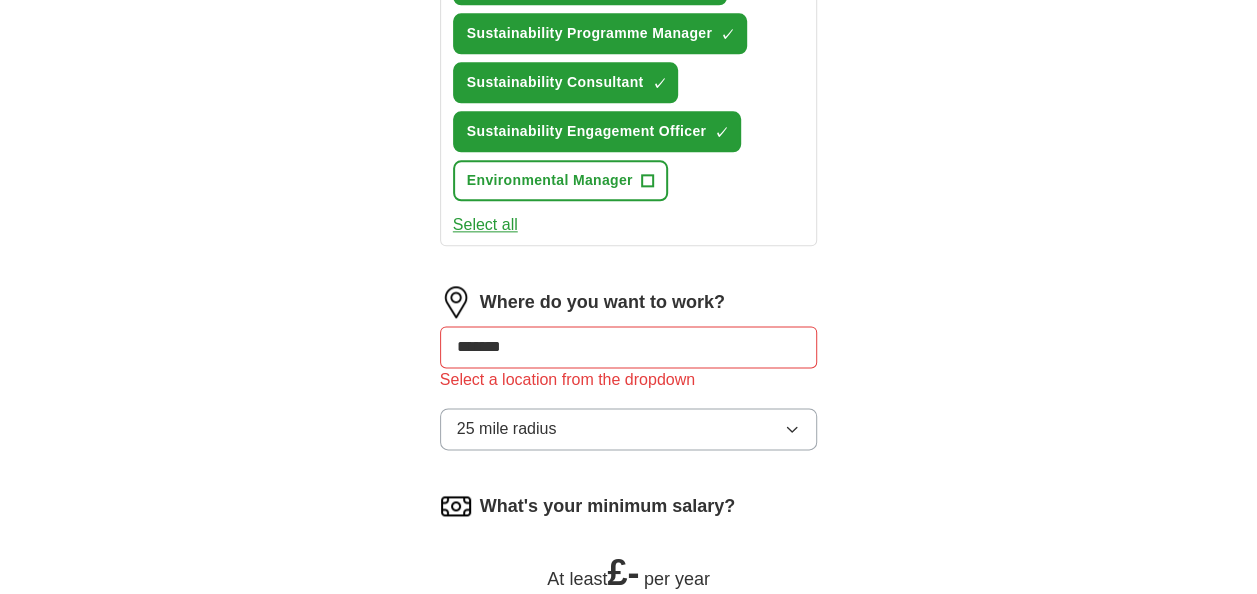 click on "******" at bounding box center [629, 347] 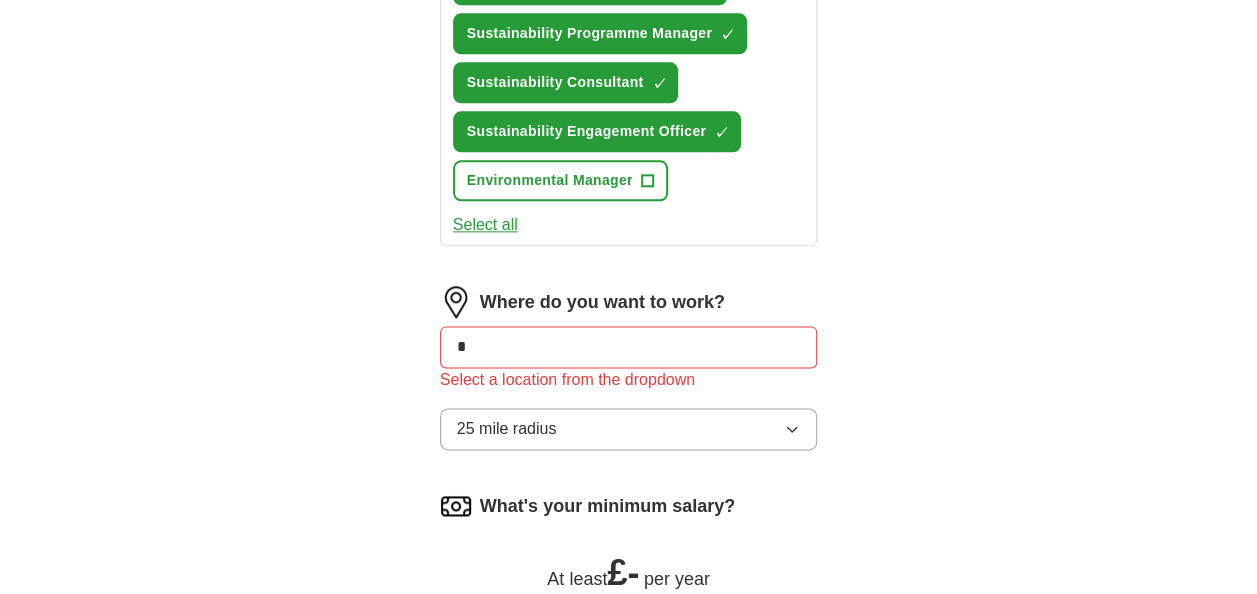 type on "*" 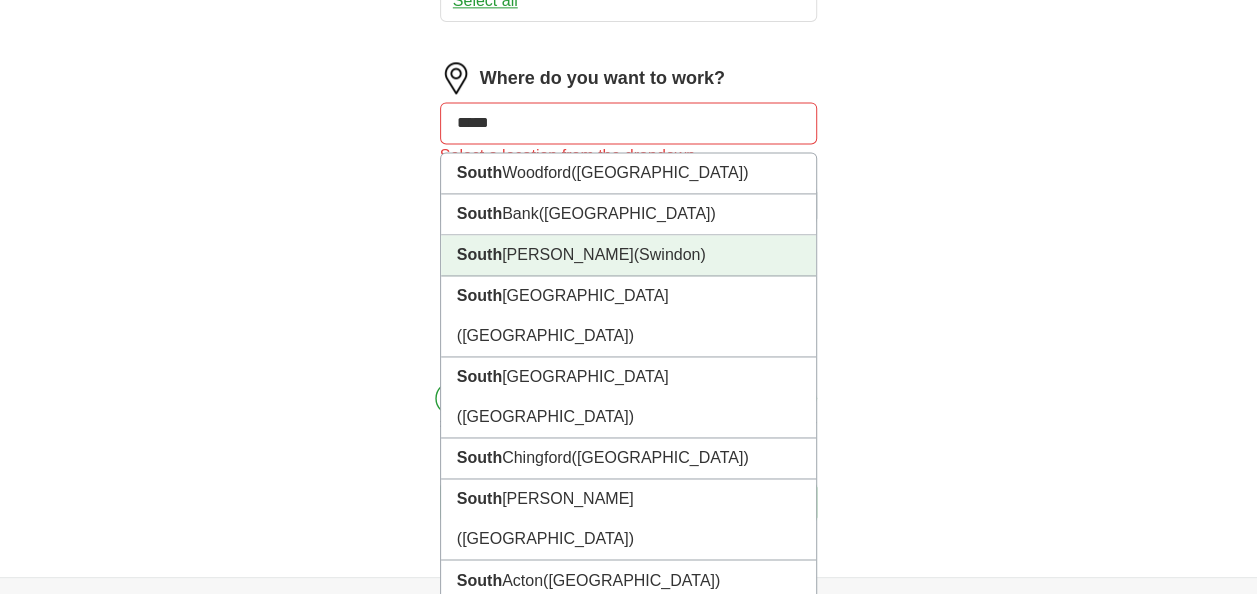 scroll, scrollTop: 1333, scrollLeft: 0, axis: vertical 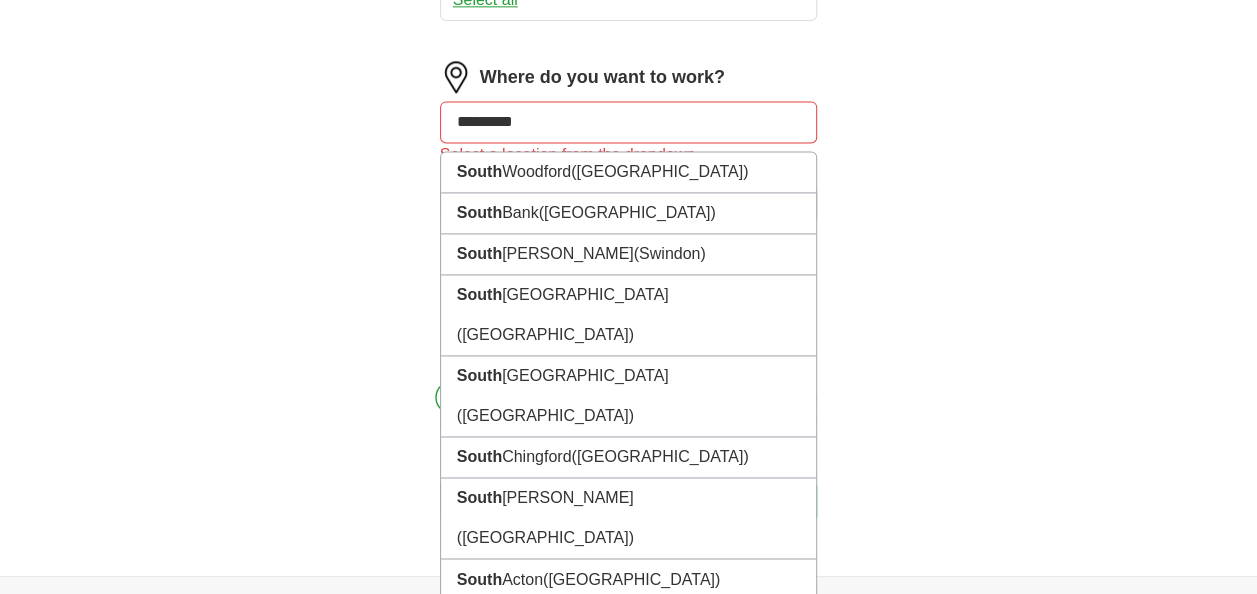 type on "**********" 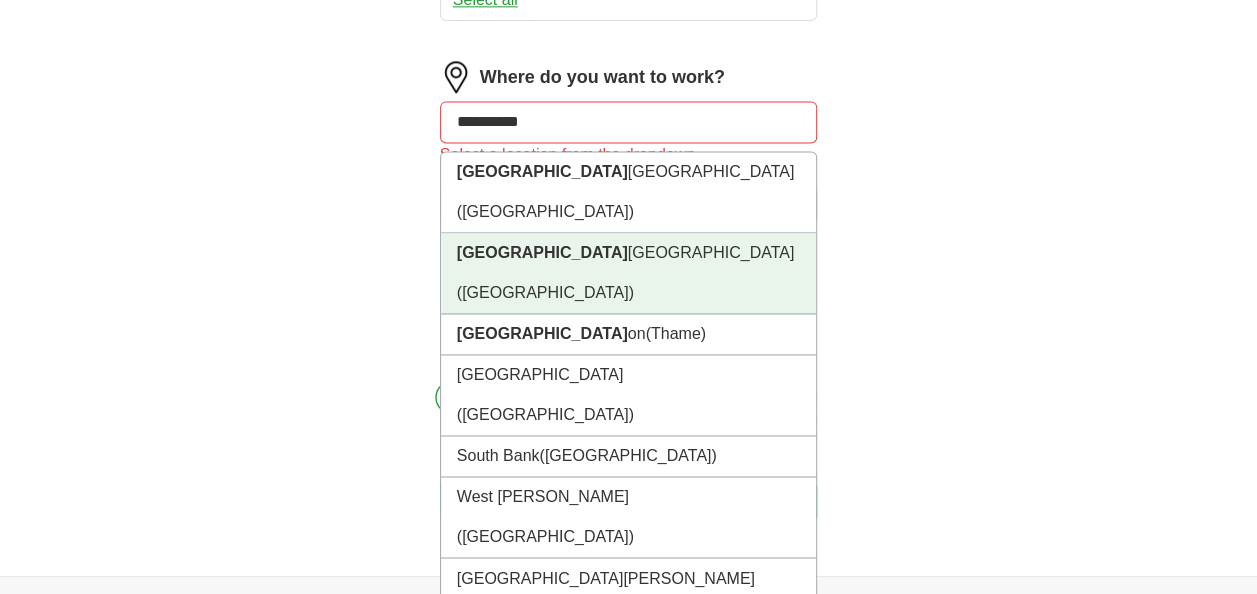 click on "[GEOGRAPHIC_DATA]  ([GEOGRAPHIC_DATA])" at bounding box center [629, 273] 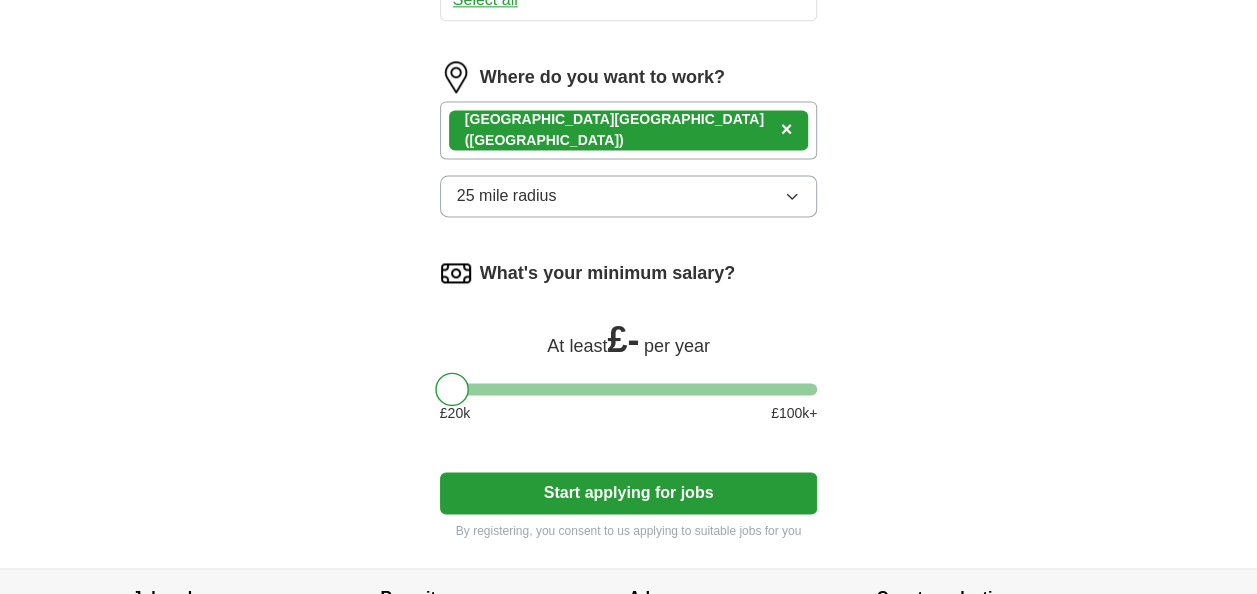 click on "[GEOGRAPHIC_DATA]  ([GEOGRAPHIC_DATA]) ×" at bounding box center [629, 130] 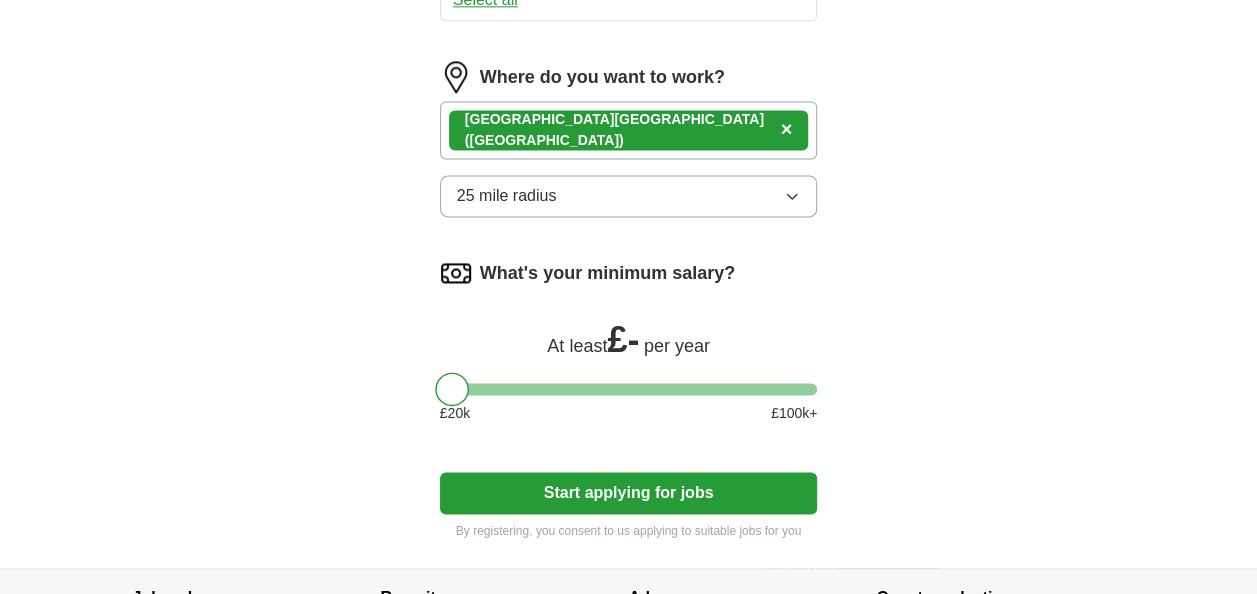 click on "[GEOGRAPHIC_DATA]  ([GEOGRAPHIC_DATA]) ×" at bounding box center (629, 130) 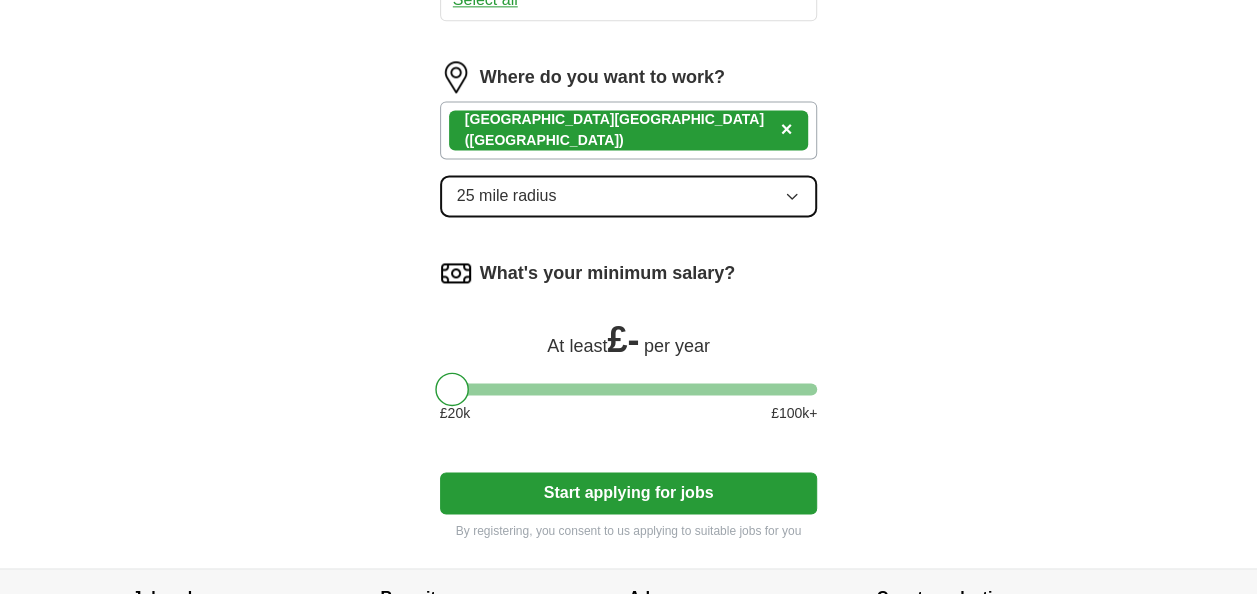 click 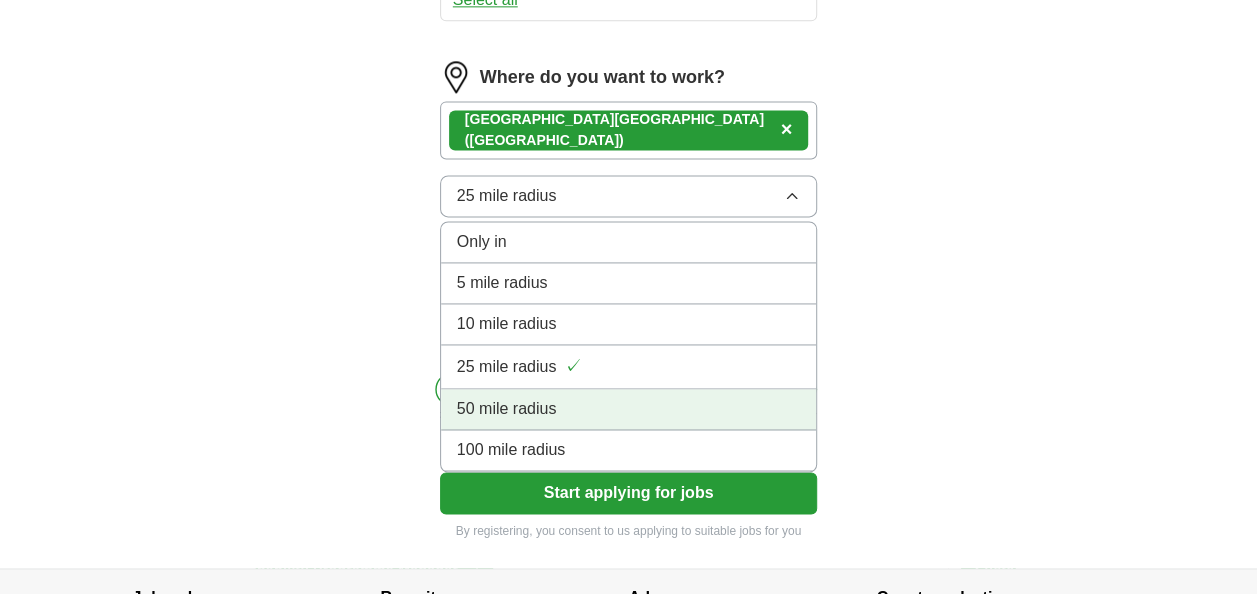 click on "50 mile radius" at bounding box center [629, 409] 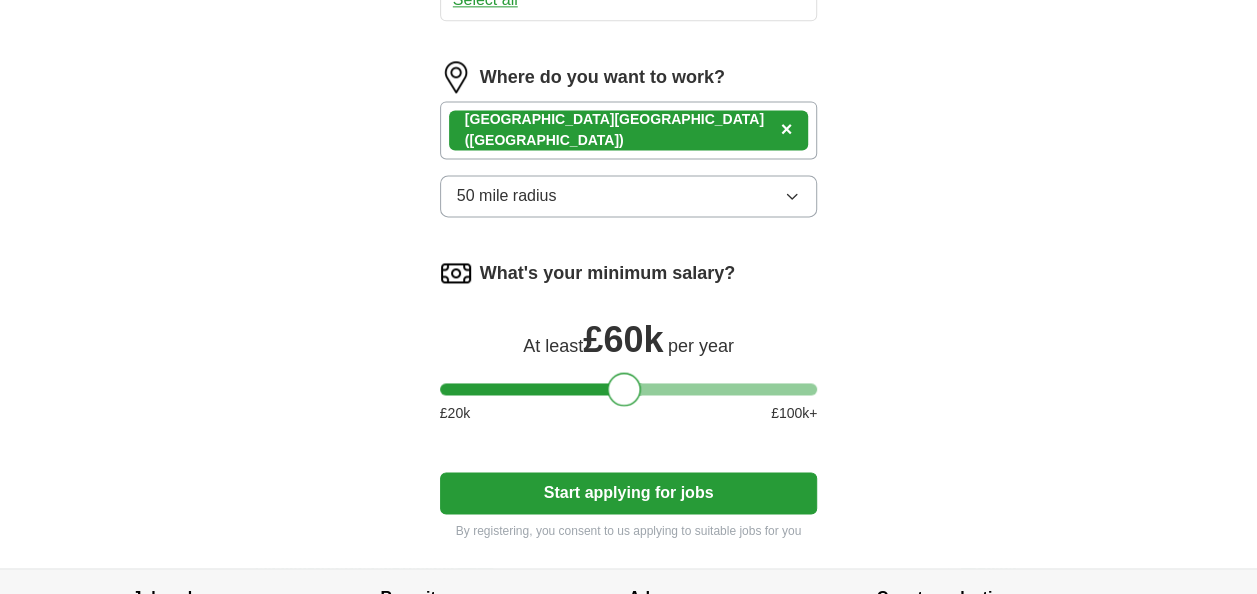drag, startPoint x: 812, startPoint y: 384, endPoint x: 642, endPoint y: 399, distance: 170.66048 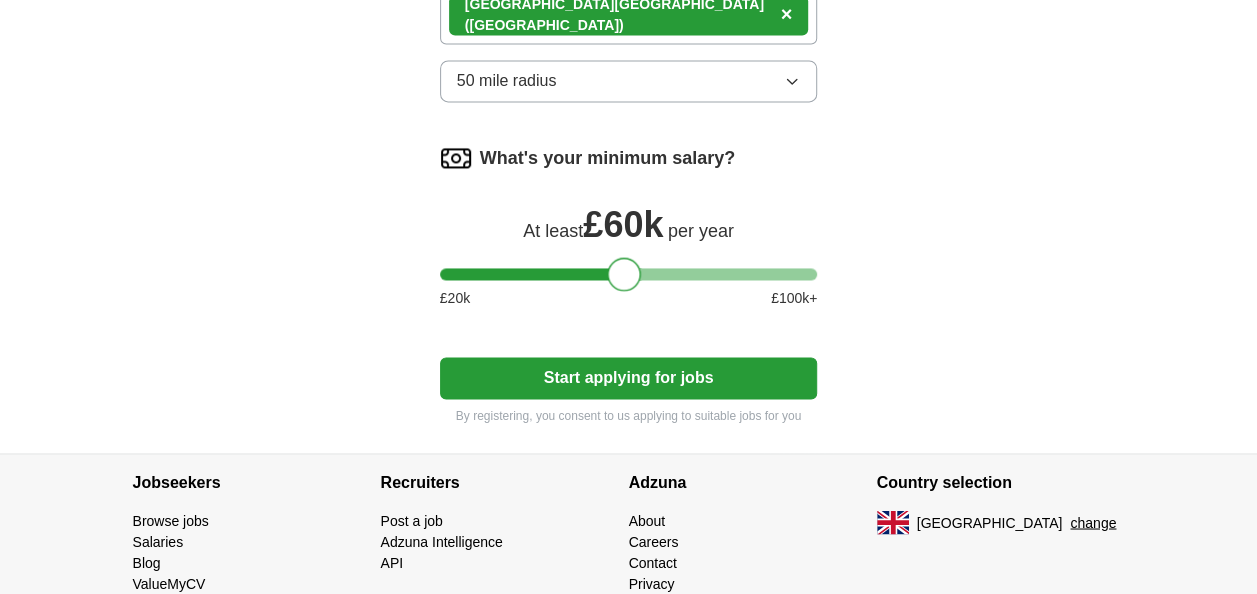scroll, scrollTop: 1449, scrollLeft: 0, axis: vertical 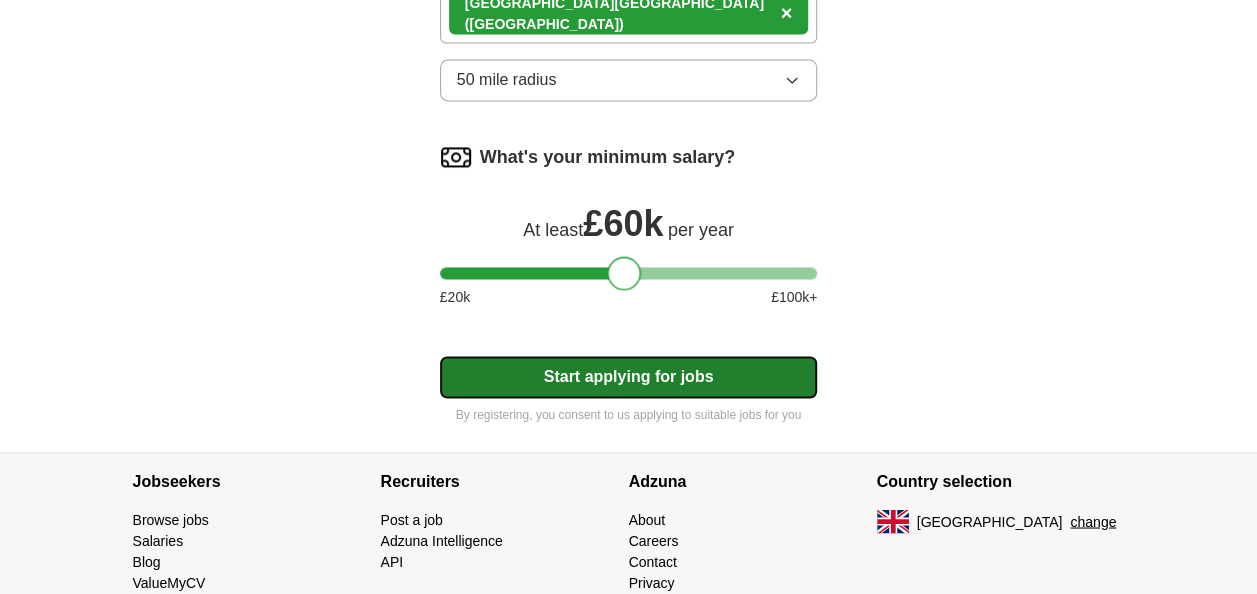 click on "Start applying for jobs" at bounding box center (629, 377) 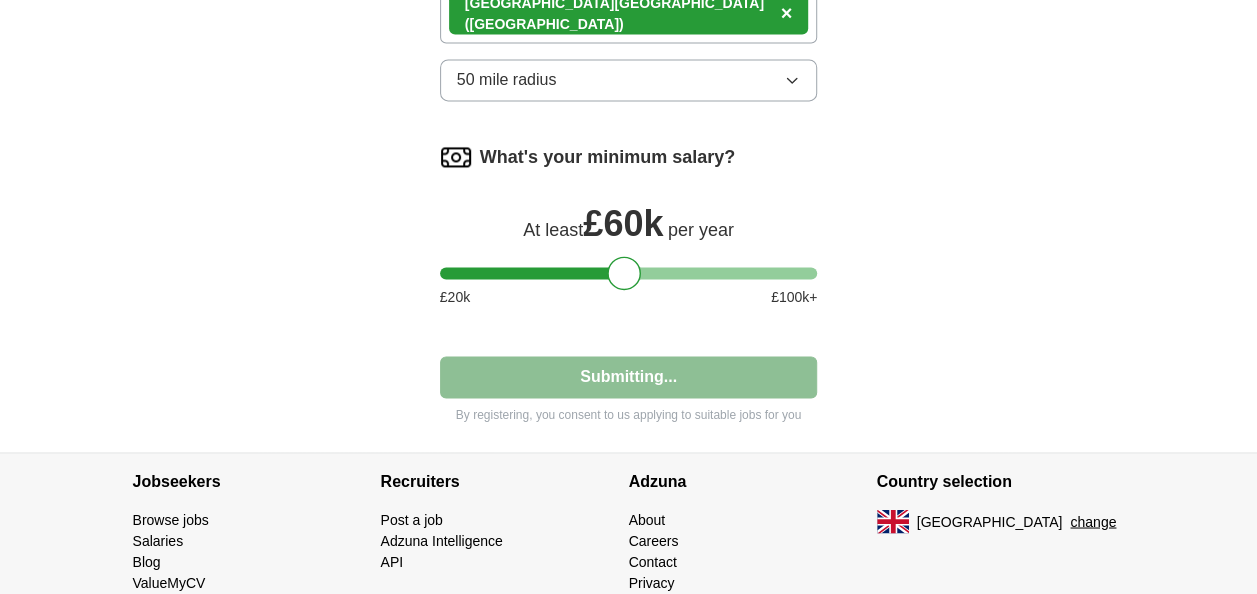 select on "**" 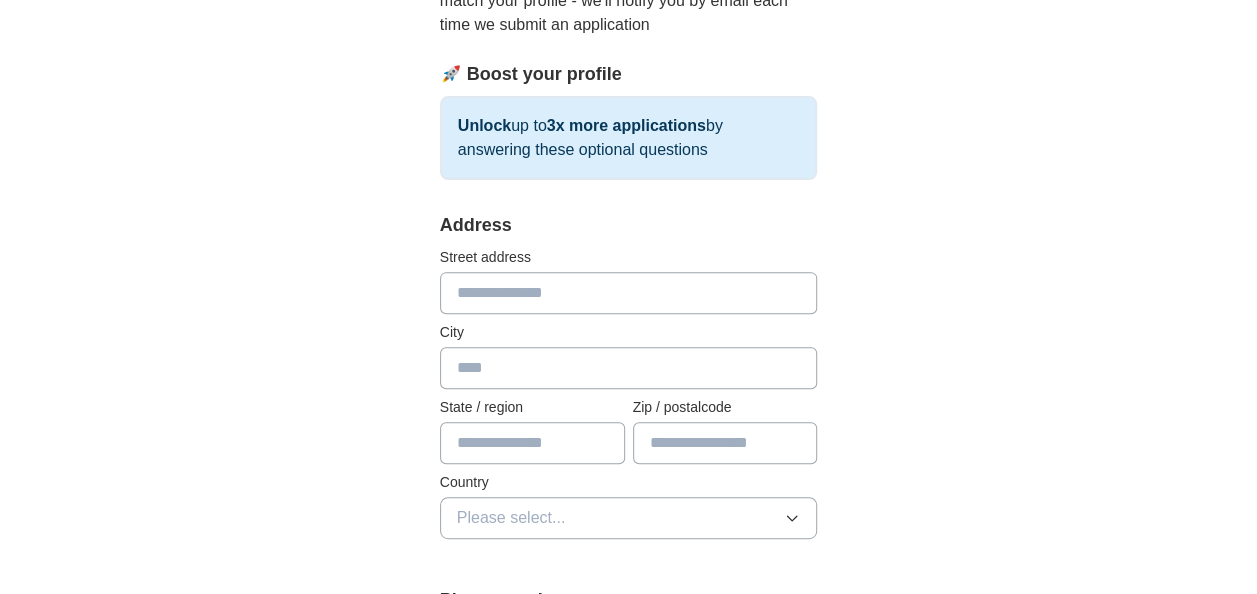 scroll, scrollTop: 267, scrollLeft: 0, axis: vertical 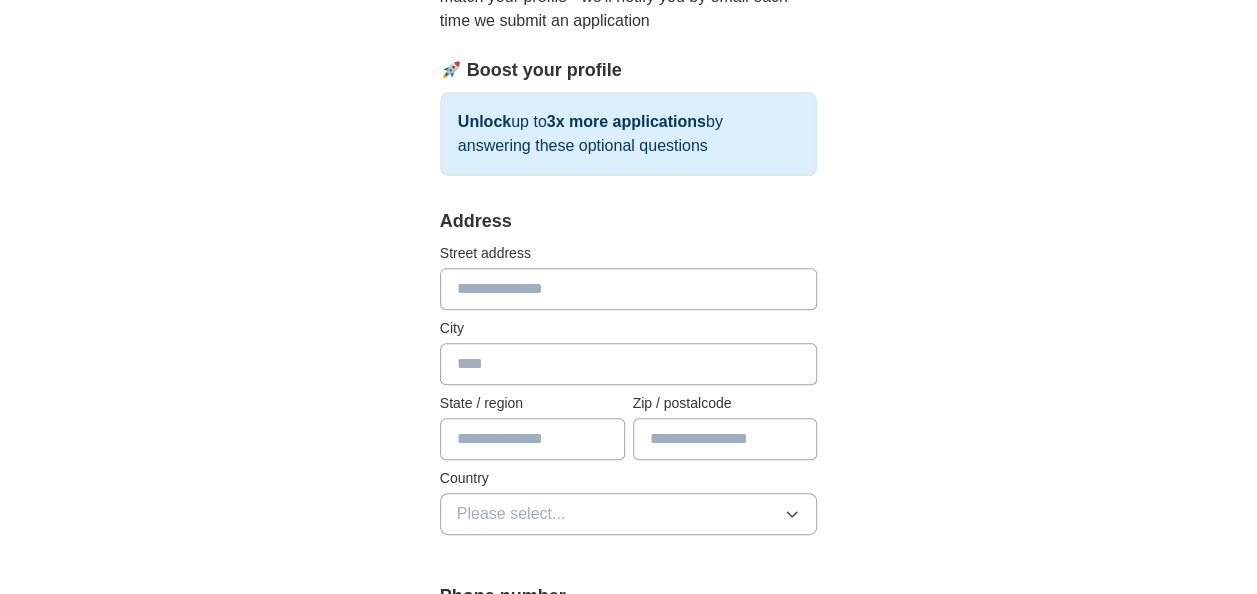 click at bounding box center [629, 289] 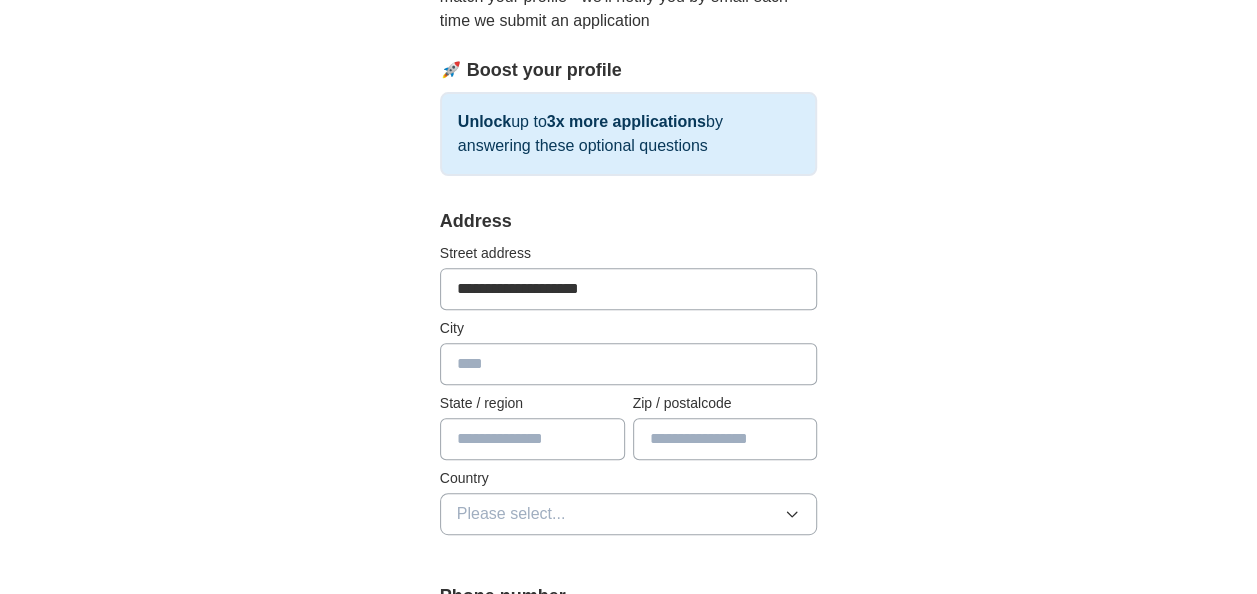 type on "*****" 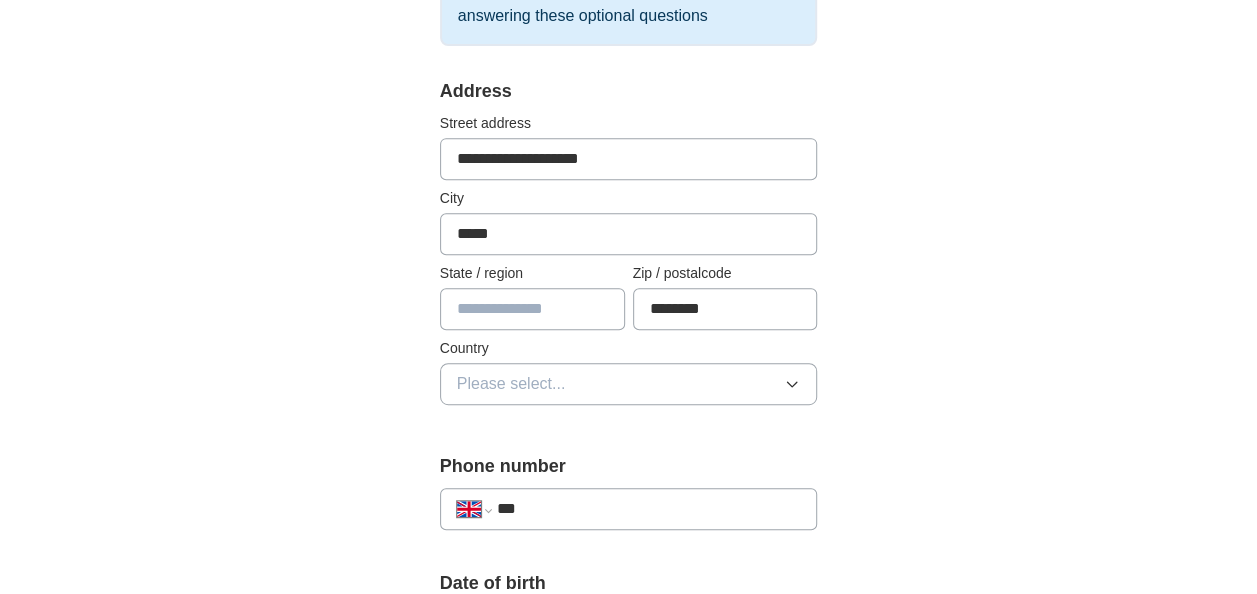 scroll, scrollTop: 398, scrollLeft: 0, axis: vertical 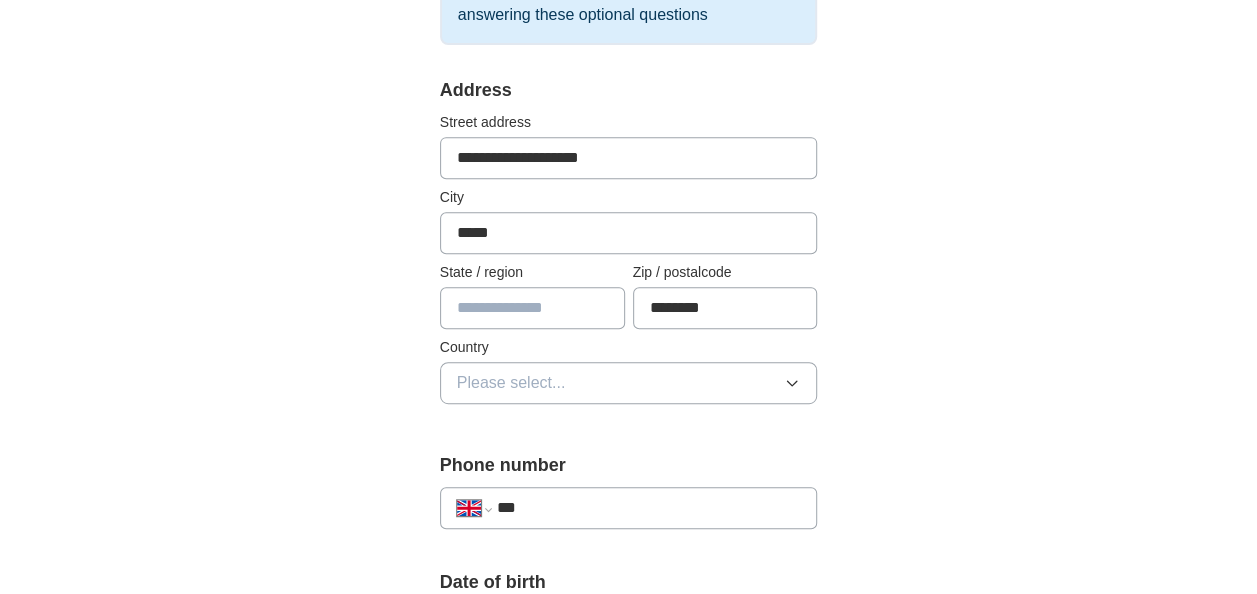 click at bounding box center (532, 308) 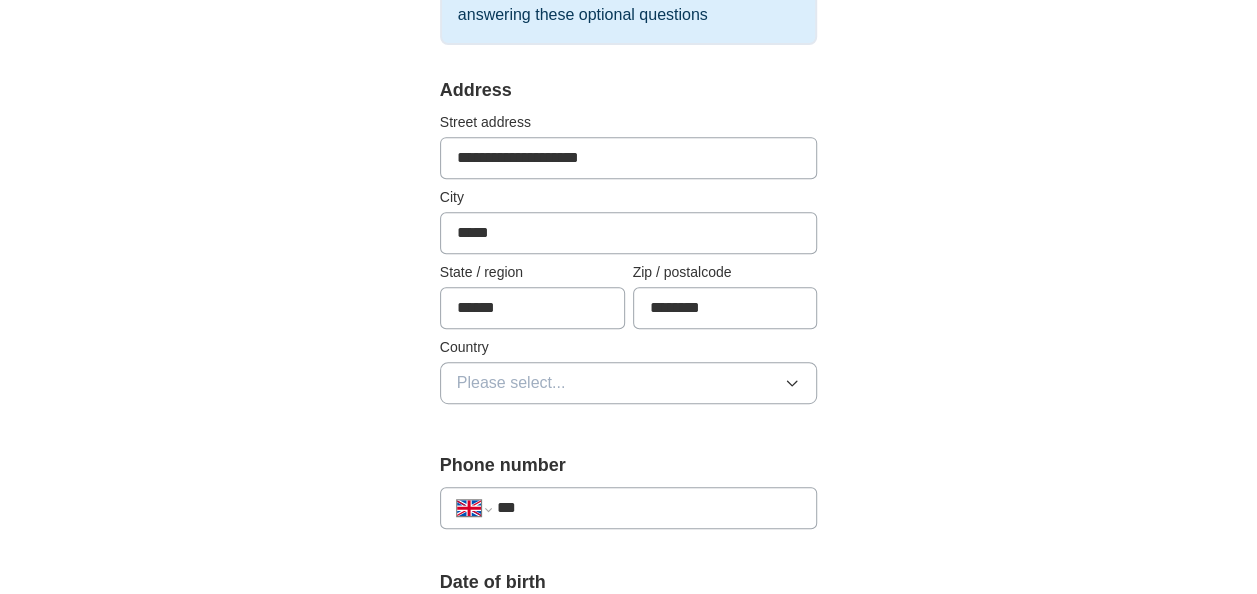 type on "******" 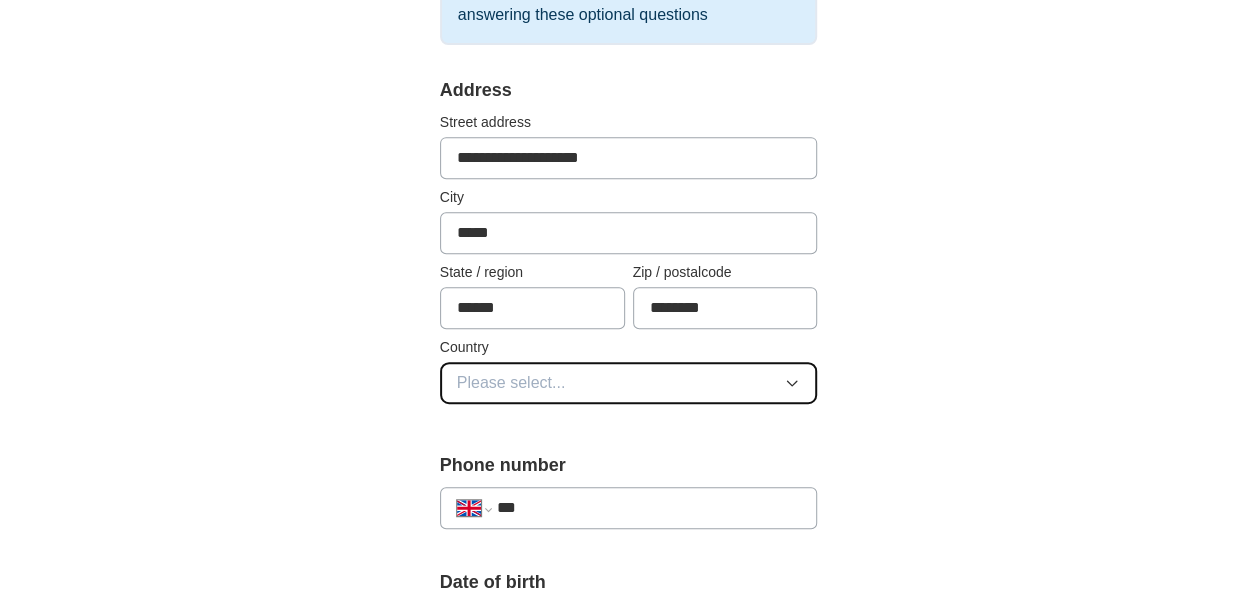 click 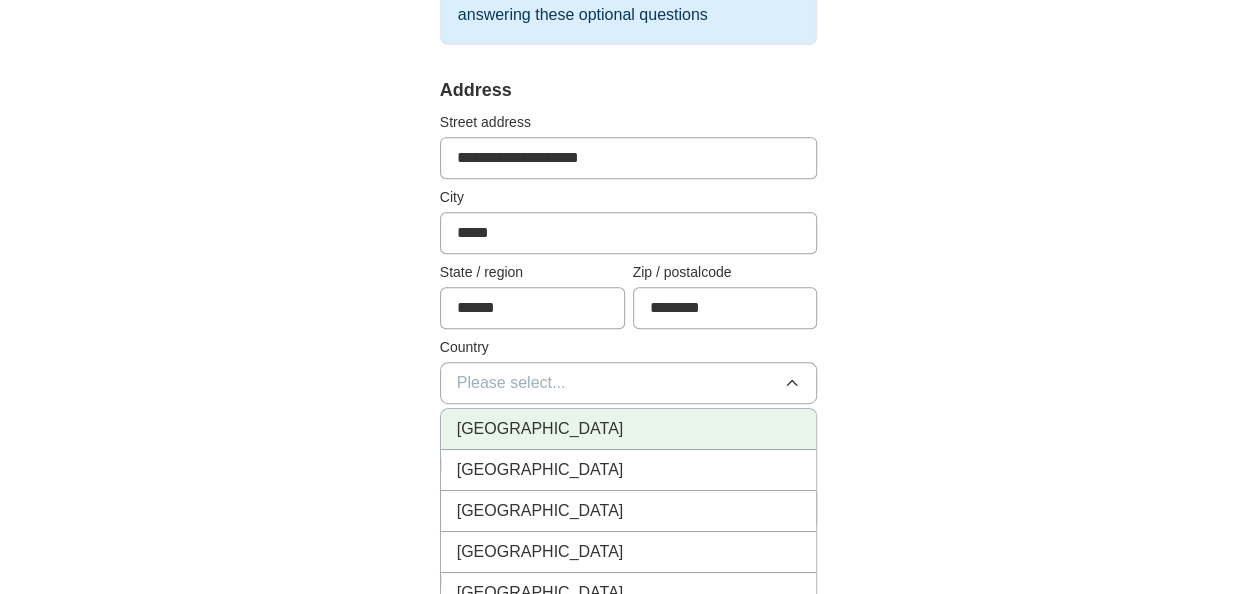 click on "[GEOGRAPHIC_DATA]" at bounding box center [629, 429] 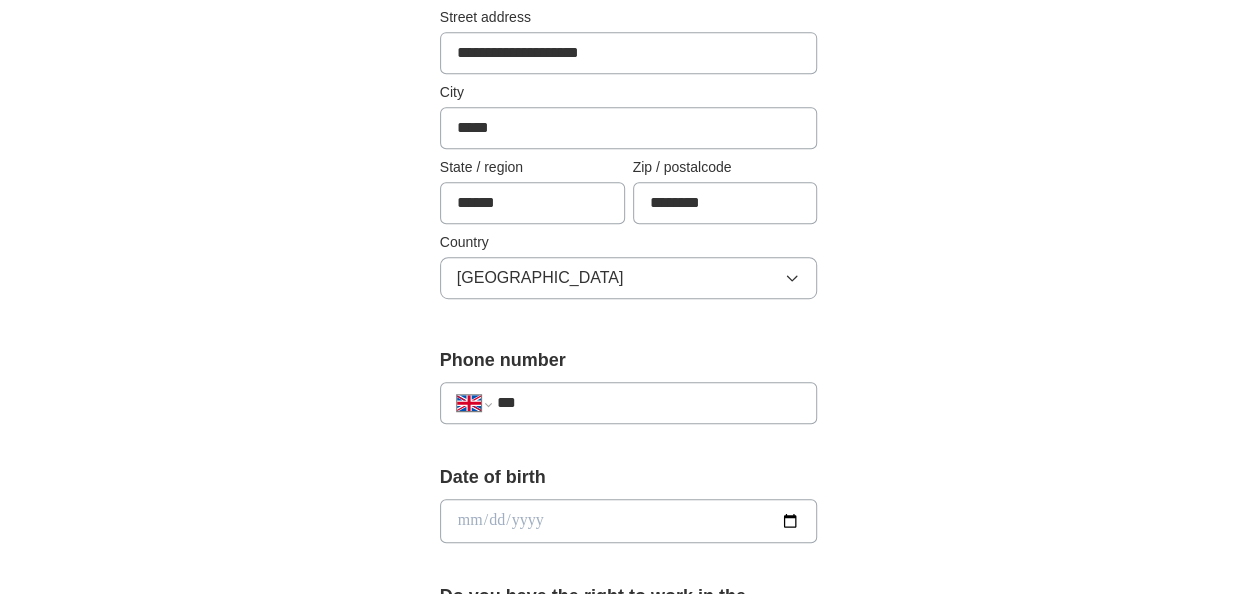 scroll, scrollTop: 504, scrollLeft: 0, axis: vertical 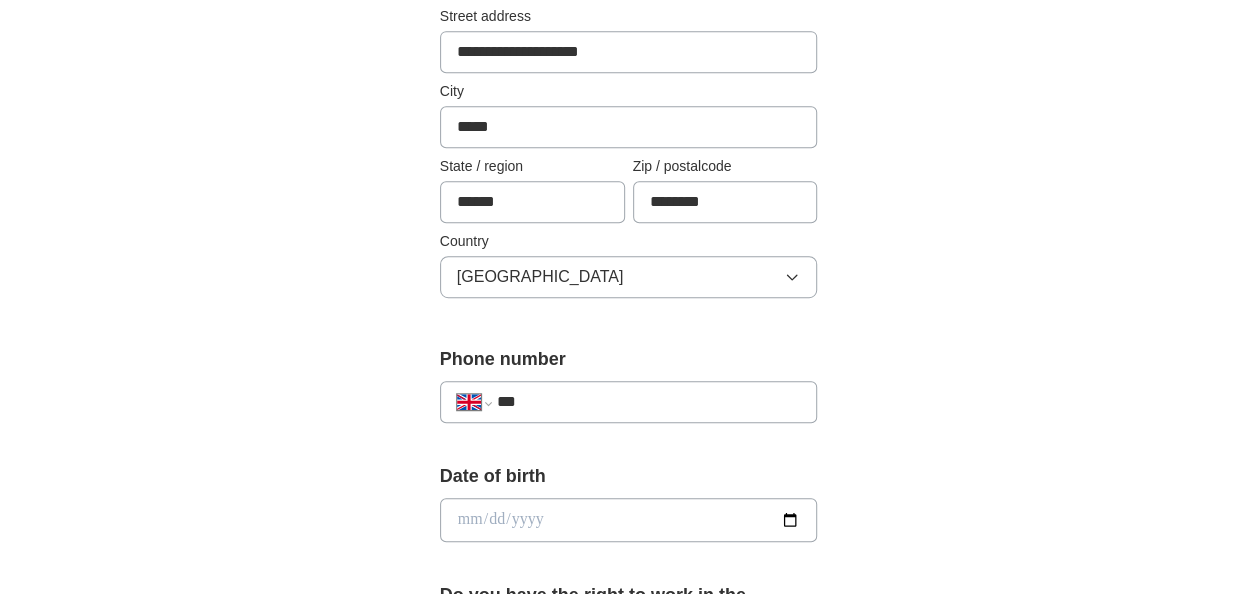 click on "***" at bounding box center (649, 402) 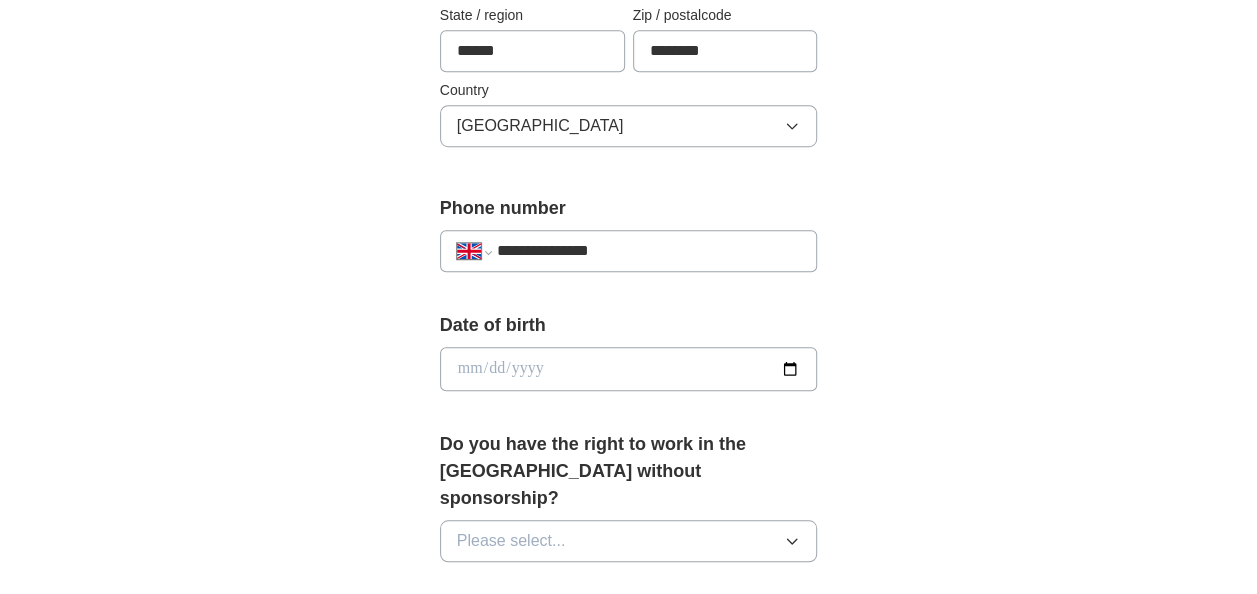 scroll, scrollTop: 661, scrollLeft: 0, axis: vertical 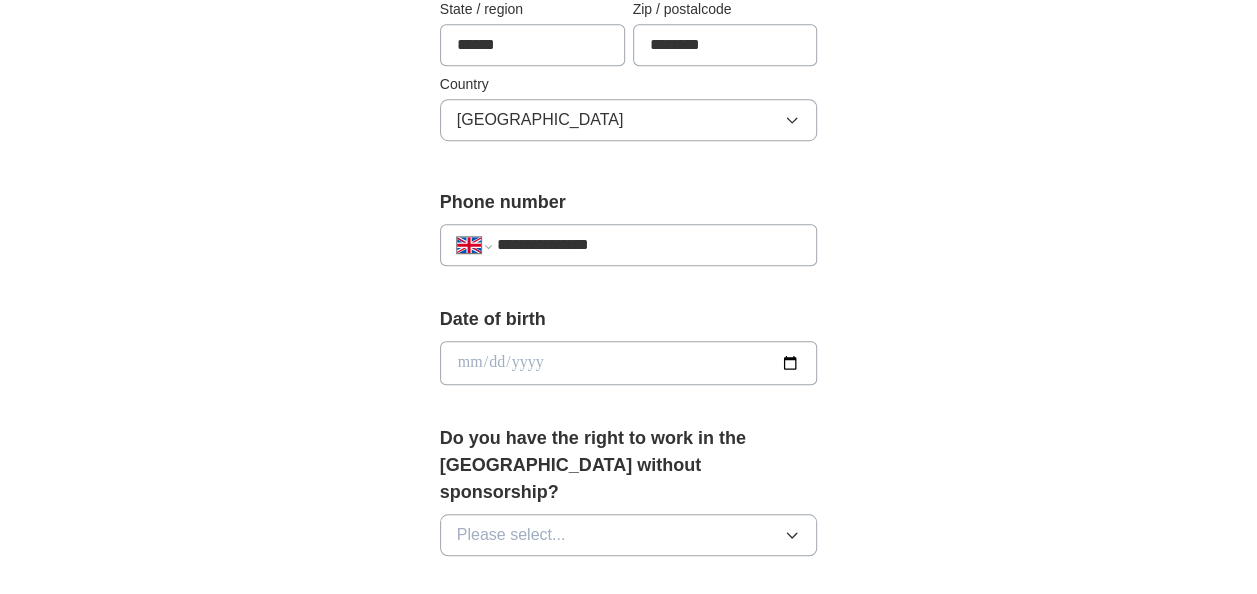 click at bounding box center (629, 363) 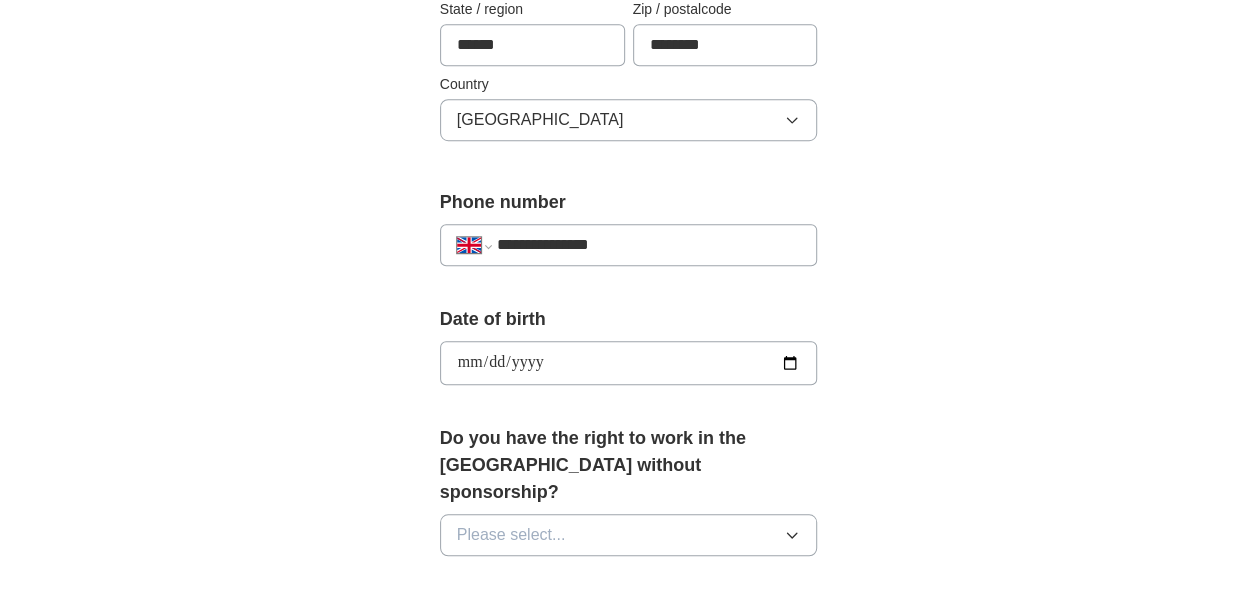 type on "**********" 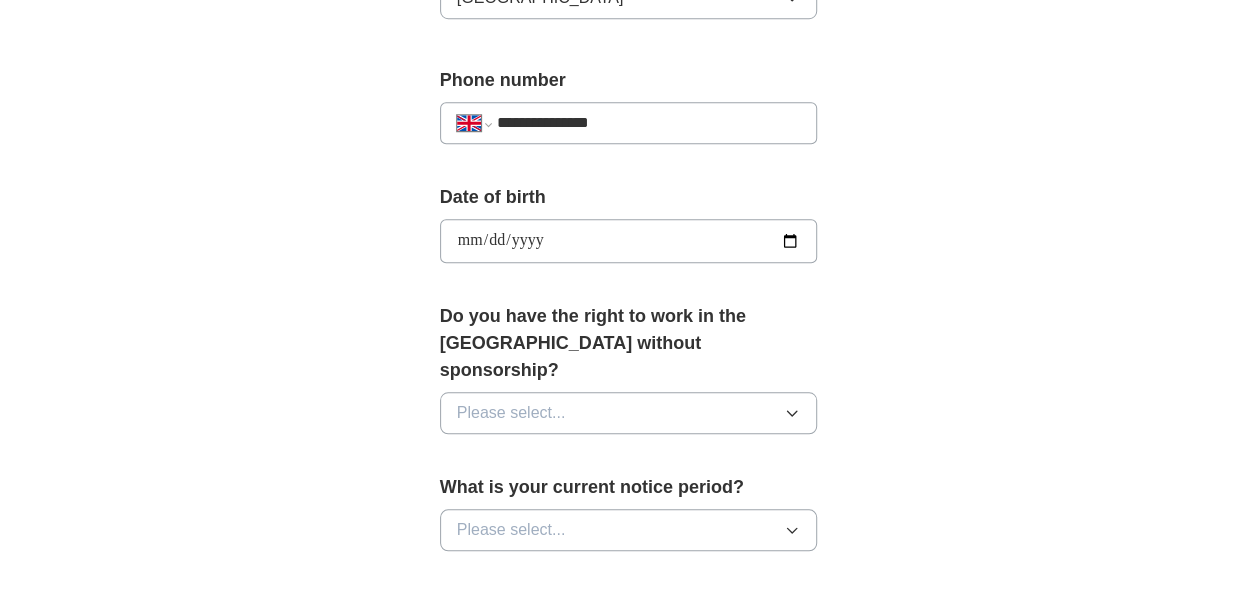 scroll, scrollTop: 784, scrollLeft: 0, axis: vertical 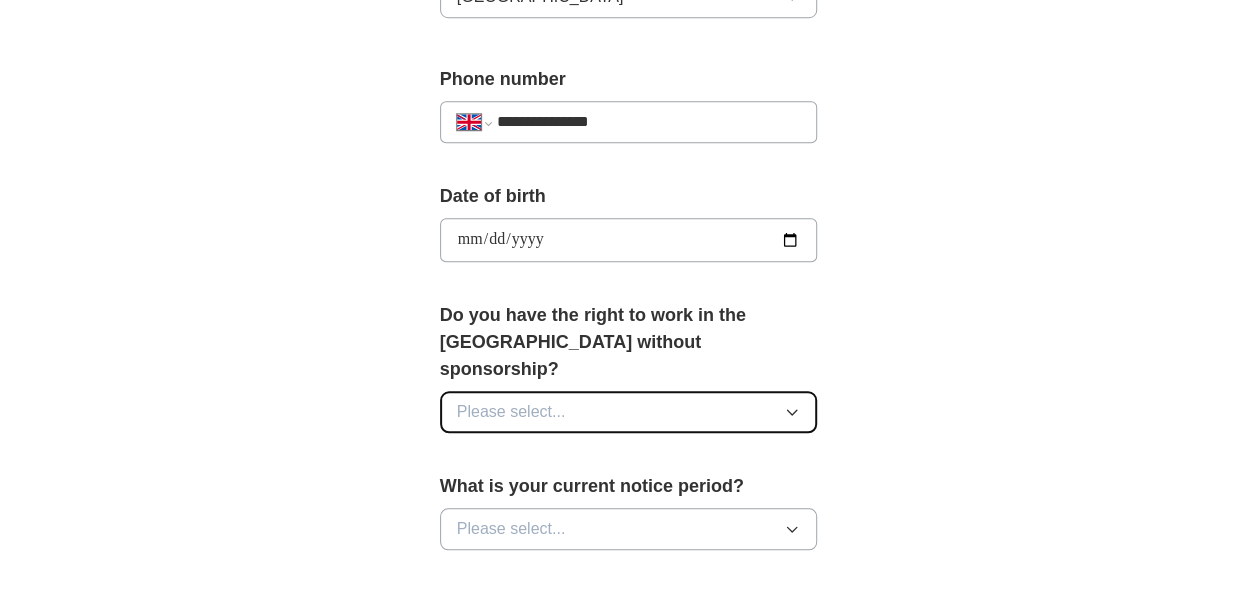 click 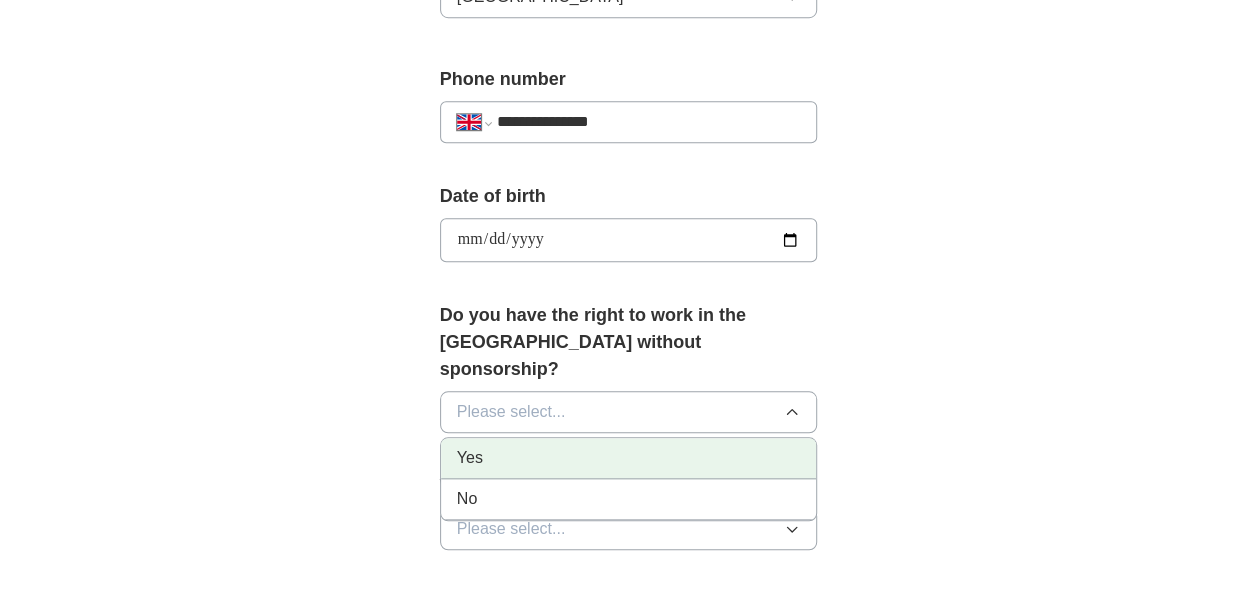 click on "Yes" at bounding box center [629, 458] 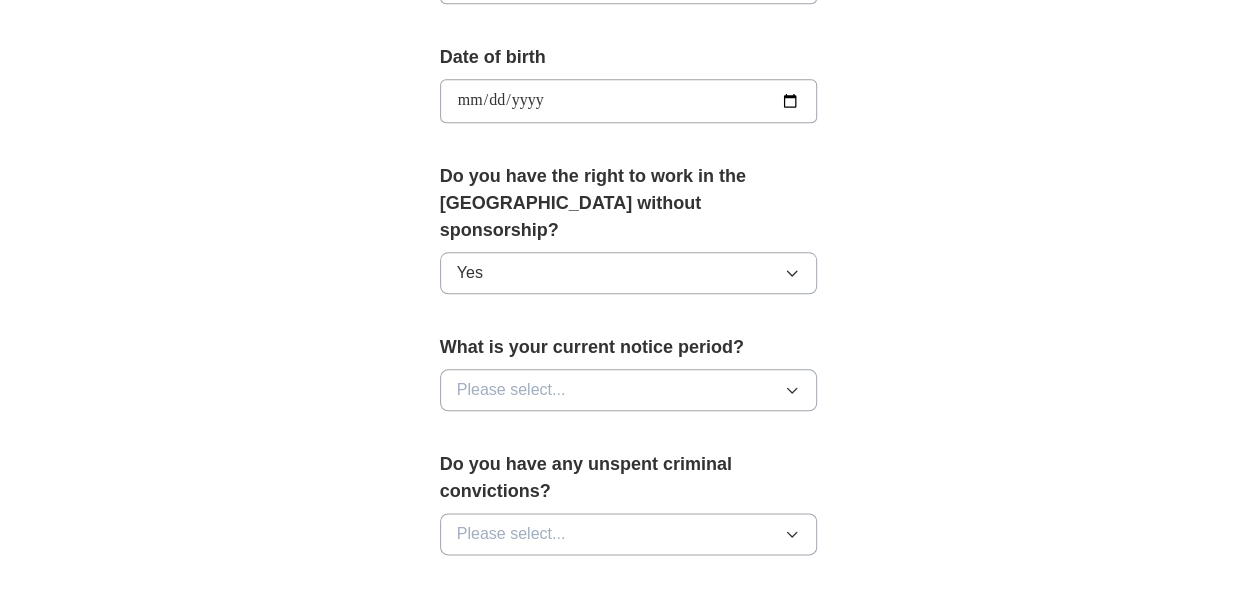 scroll, scrollTop: 924, scrollLeft: 0, axis: vertical 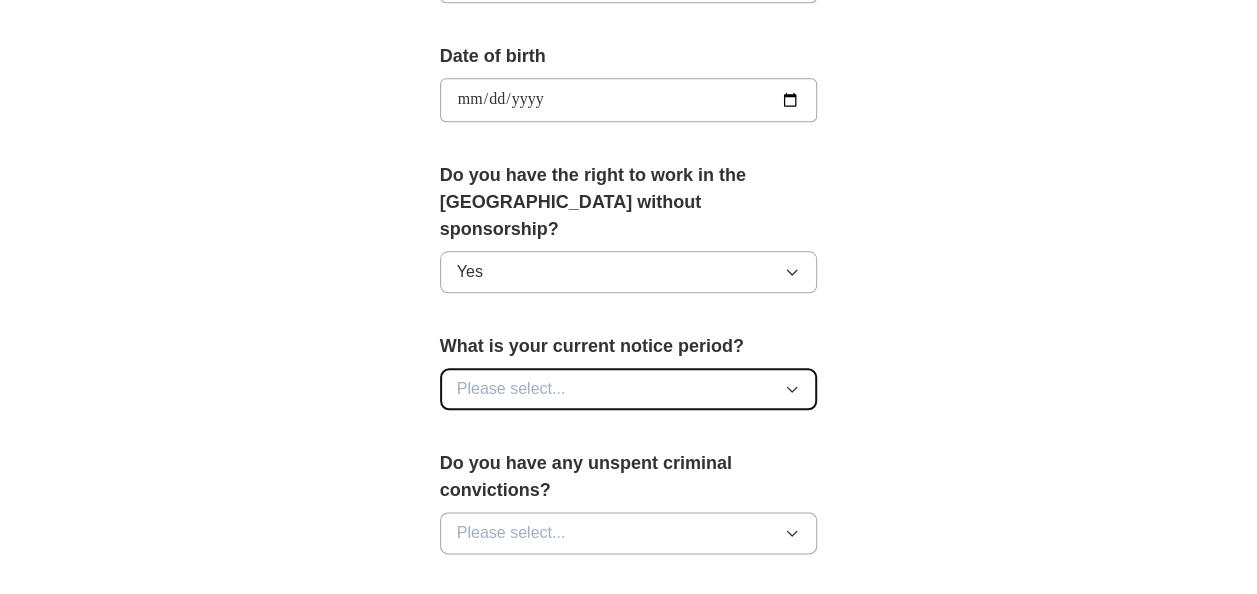 click 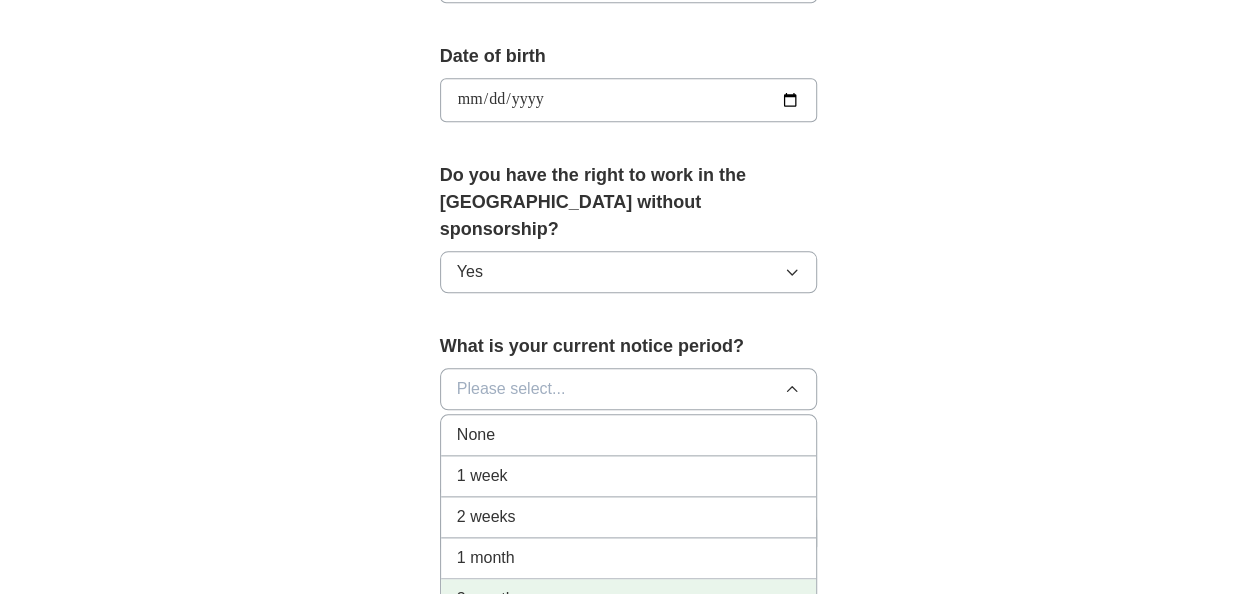 click on "3 months" at bounding box center [629, 599] 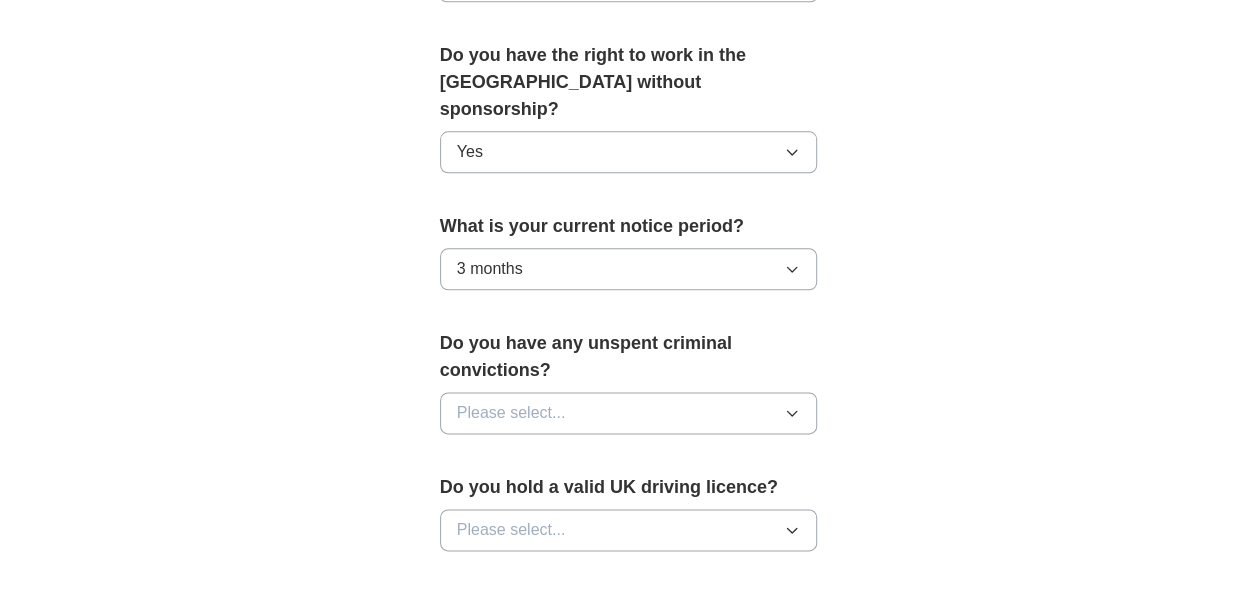 scroll, scrollTop: 1072, scrollLeft: 0, axis: vertical 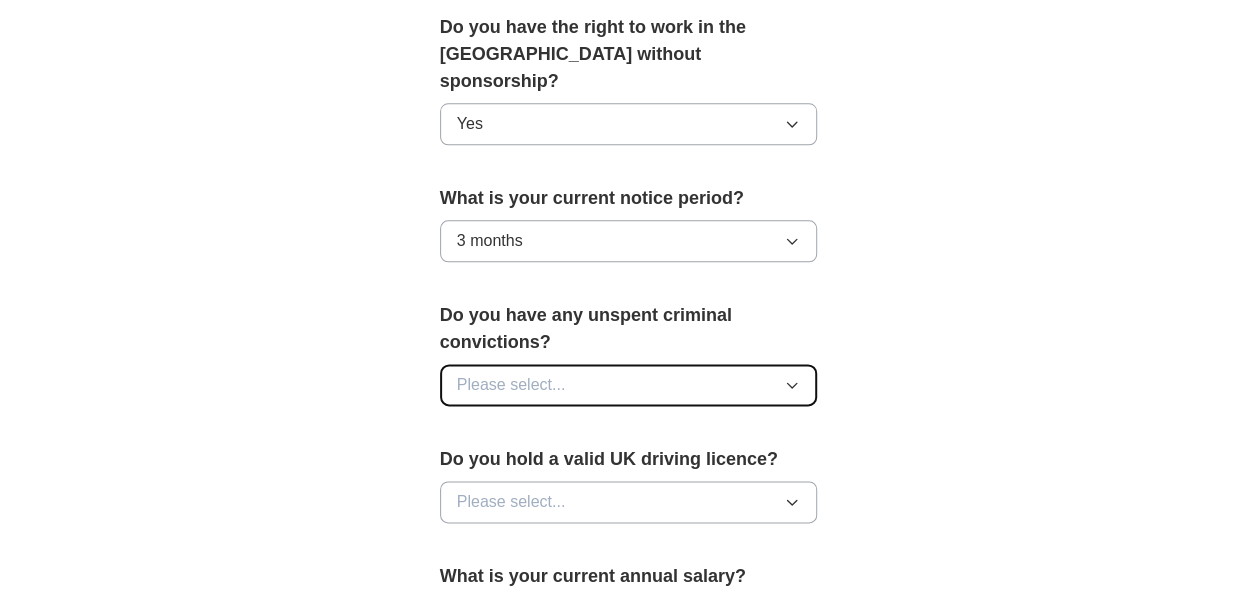 click 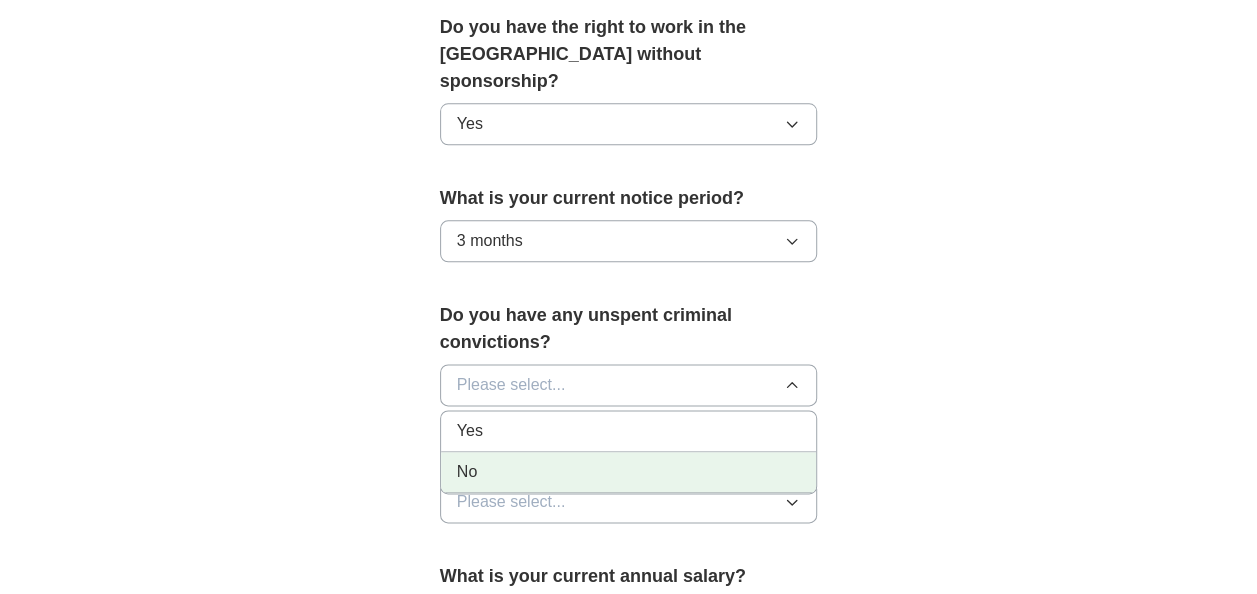 click on "No" at bounding box center (629, 472) 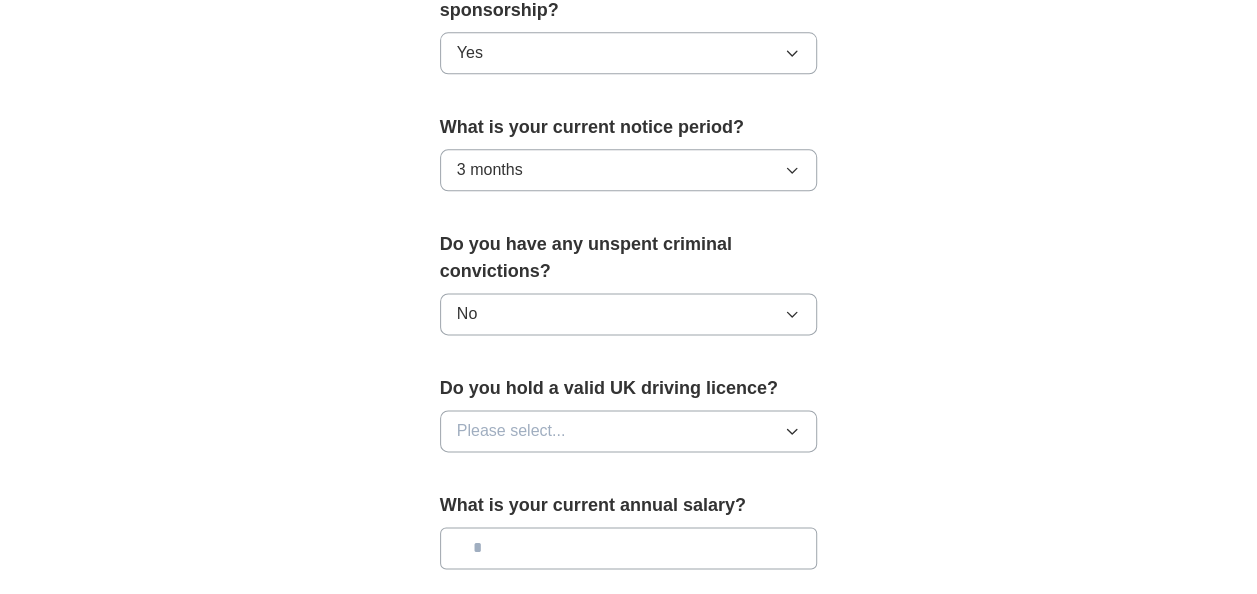scroll, scrollTop: 1152, scrollLeft: 0, axis: vertical 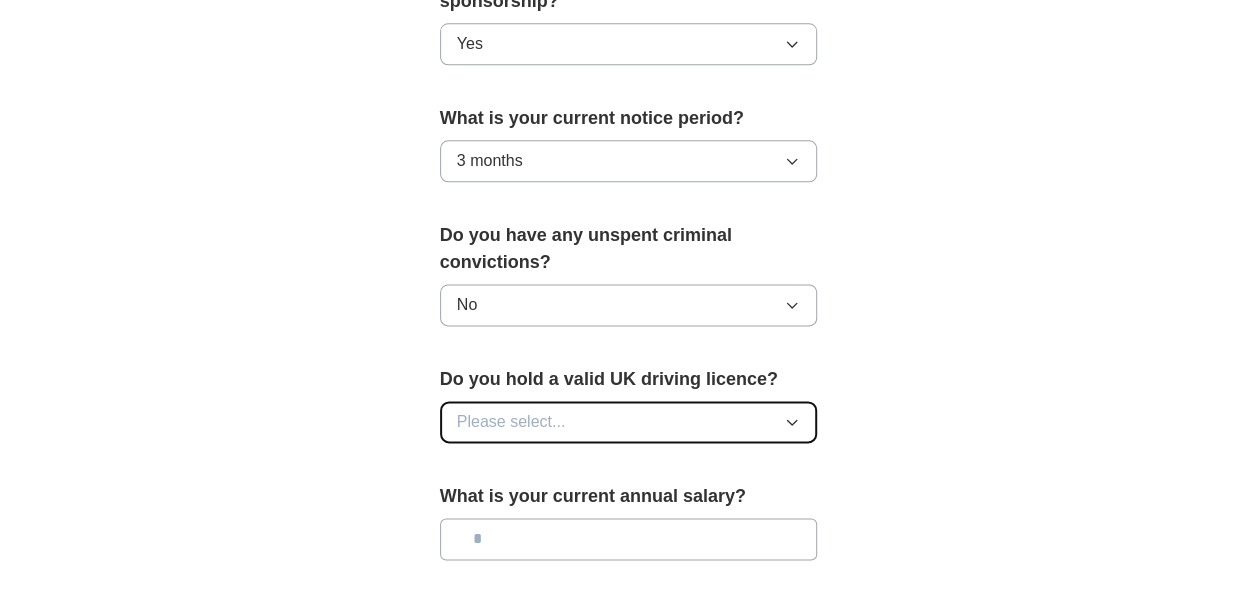 click 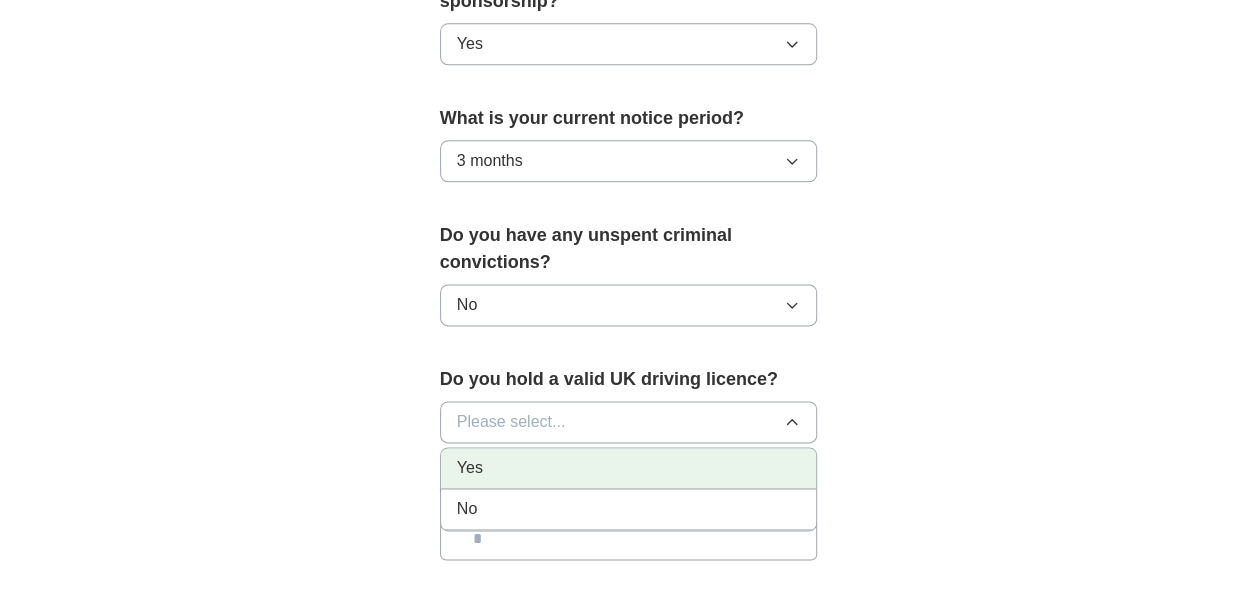 click on "Yes" at bounding box center (629, 468) 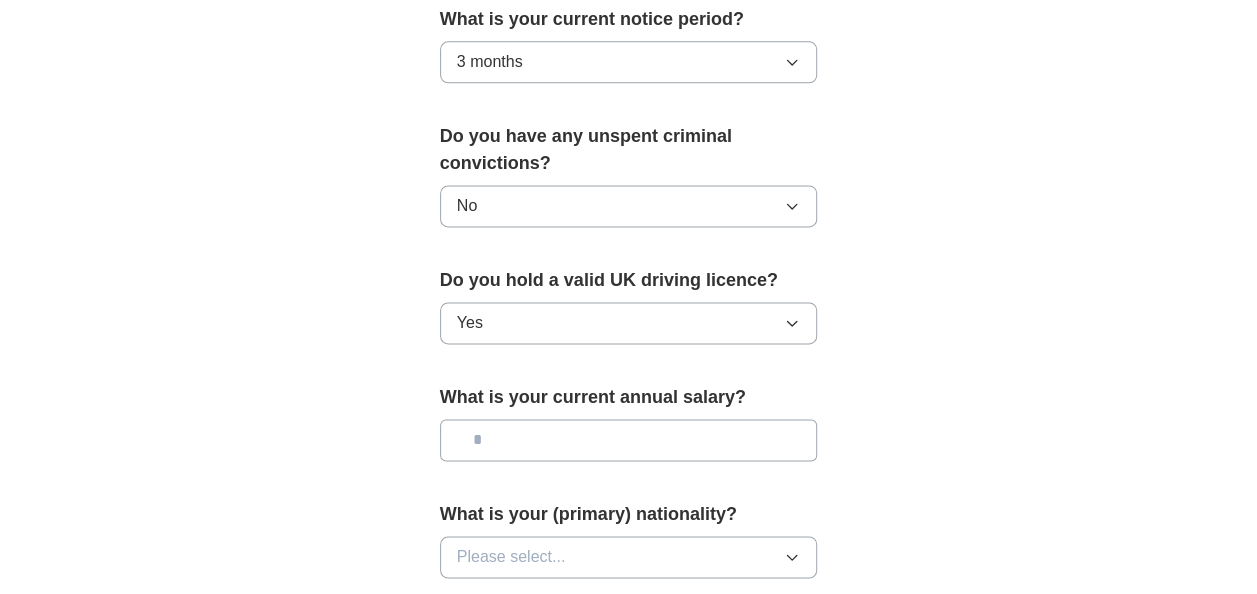 scroll, scrollTop: 1252, scrollLeft: 0, axis: vertical 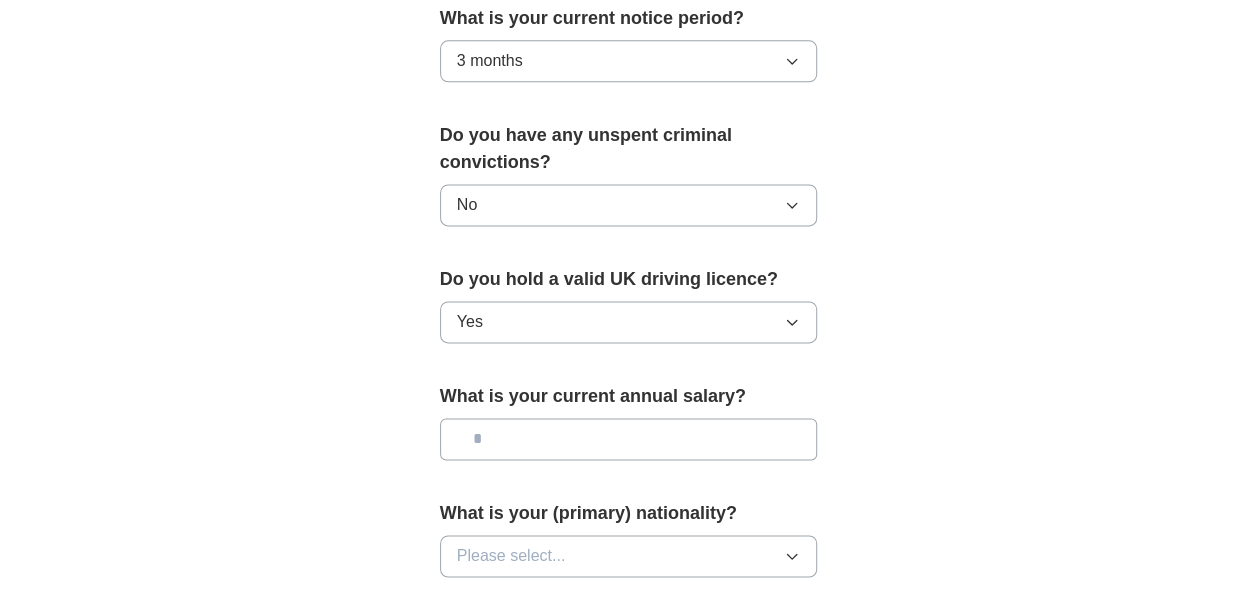 click at bounding box center [629, 439] 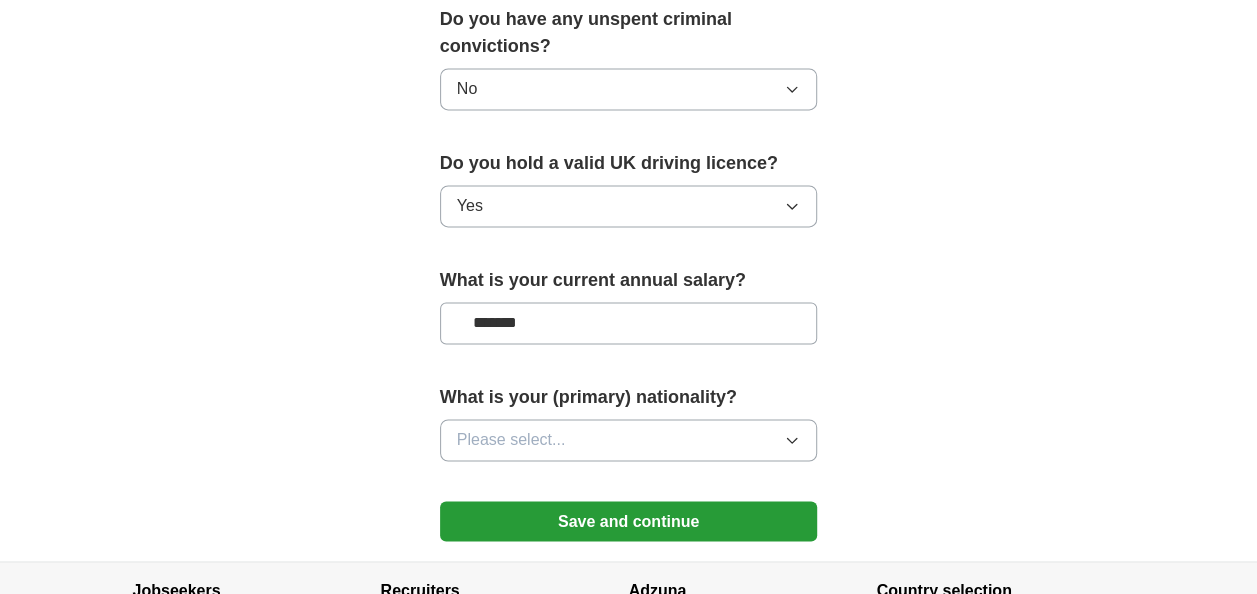 scroll, scrollTop: 1371, scrollLeft: 0, axis: vertical 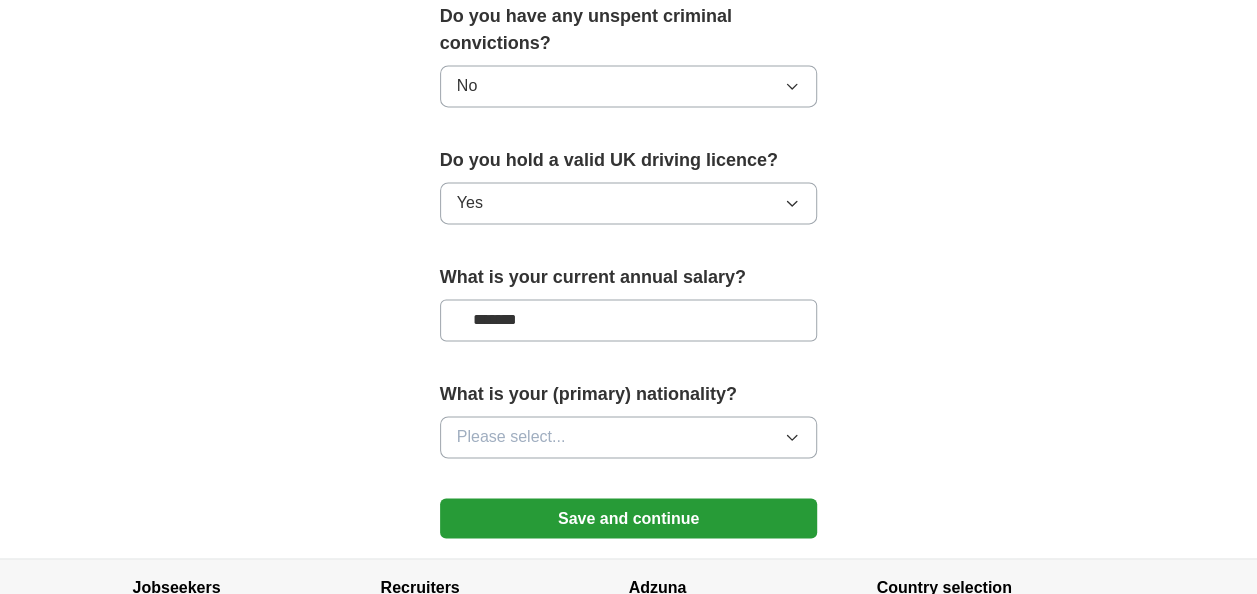 type on "*******" 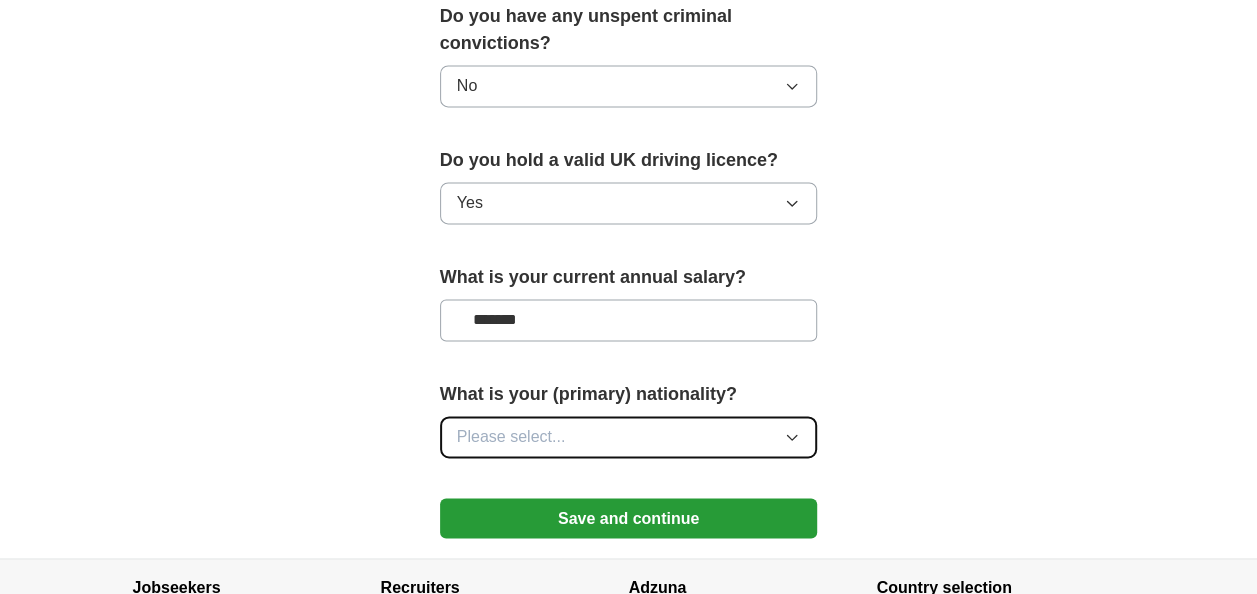 click 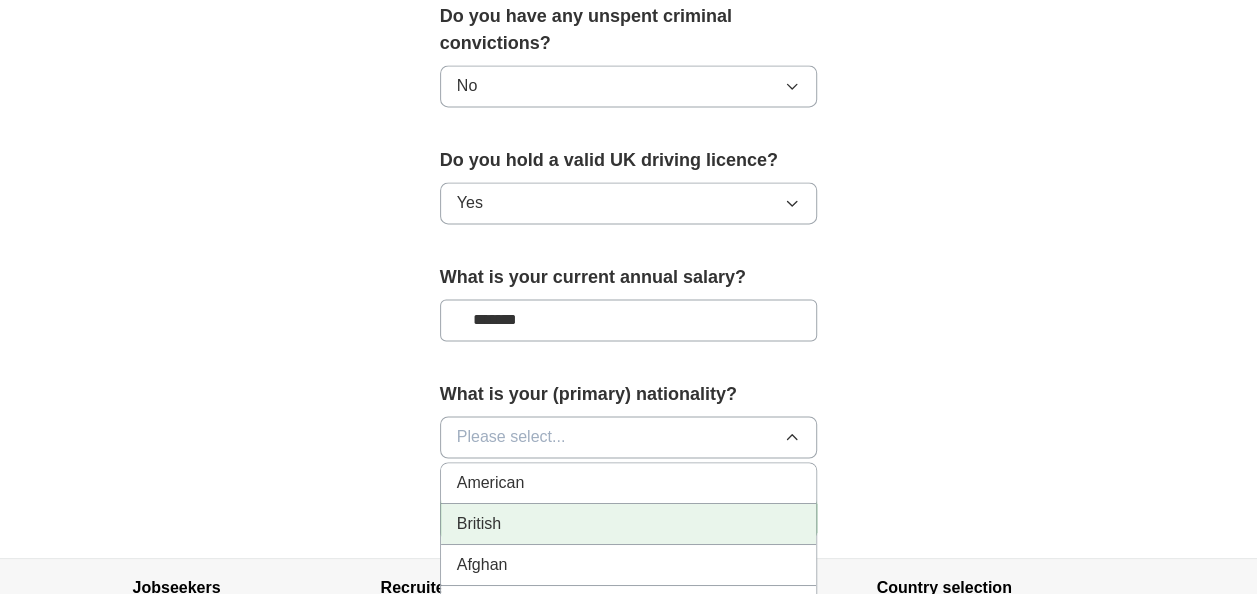 click on "British" at bounding box center [629, 524] 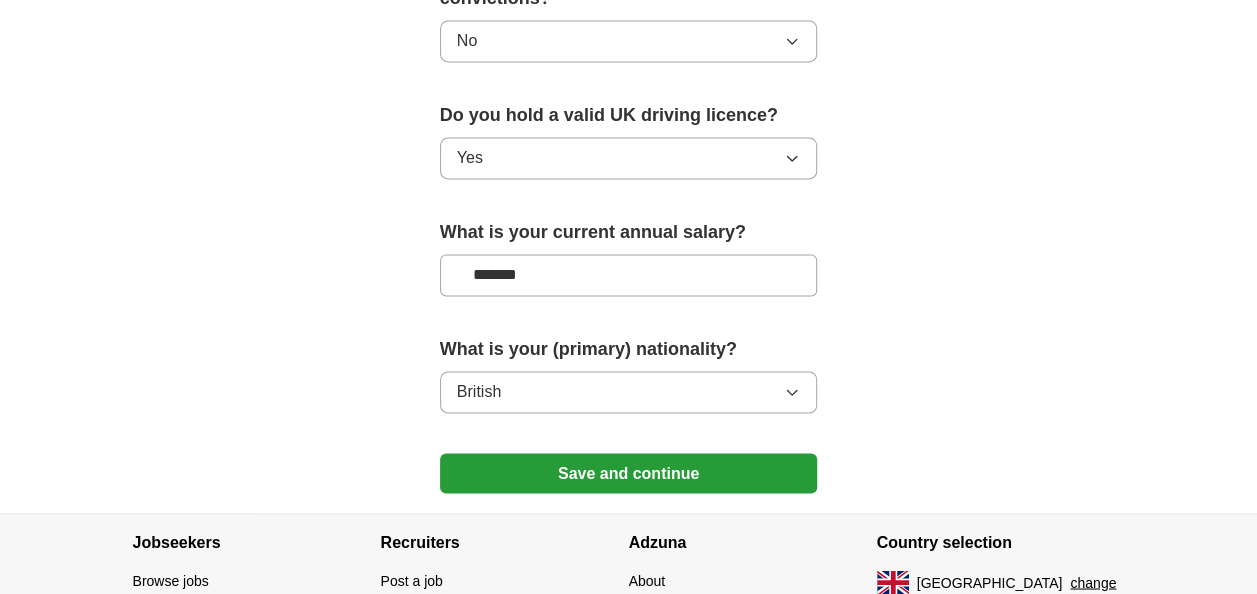 scroll, scrollTop: 1417, scrollLeft: 0, axis: vertical 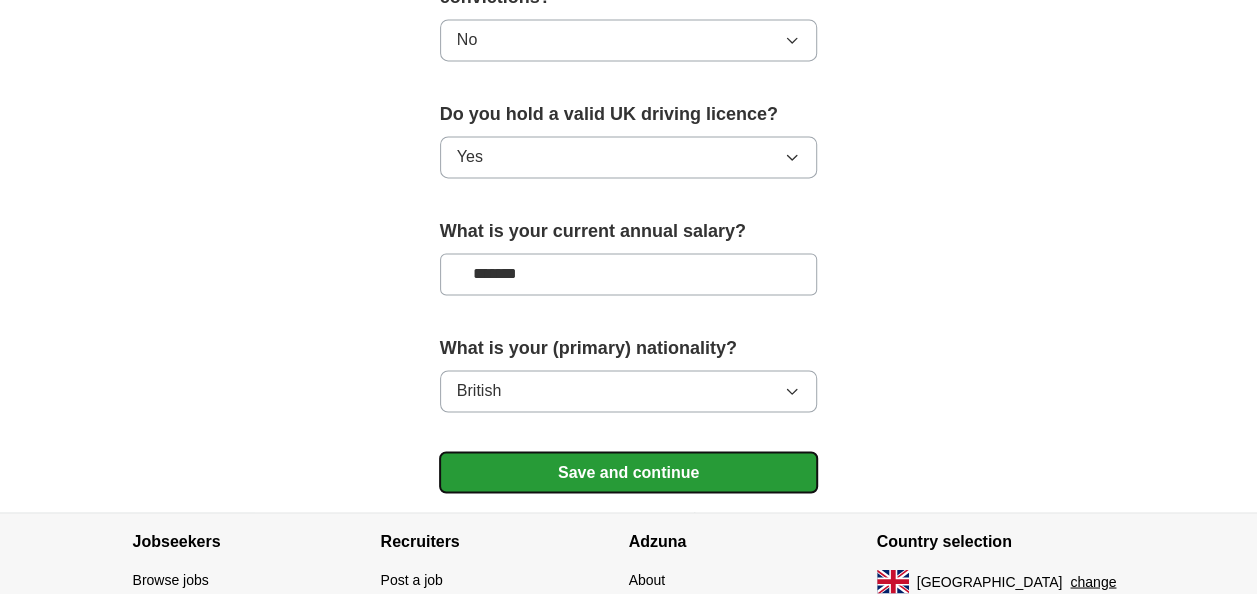 click on "Save and continue" at bounding box center (629, 472) 